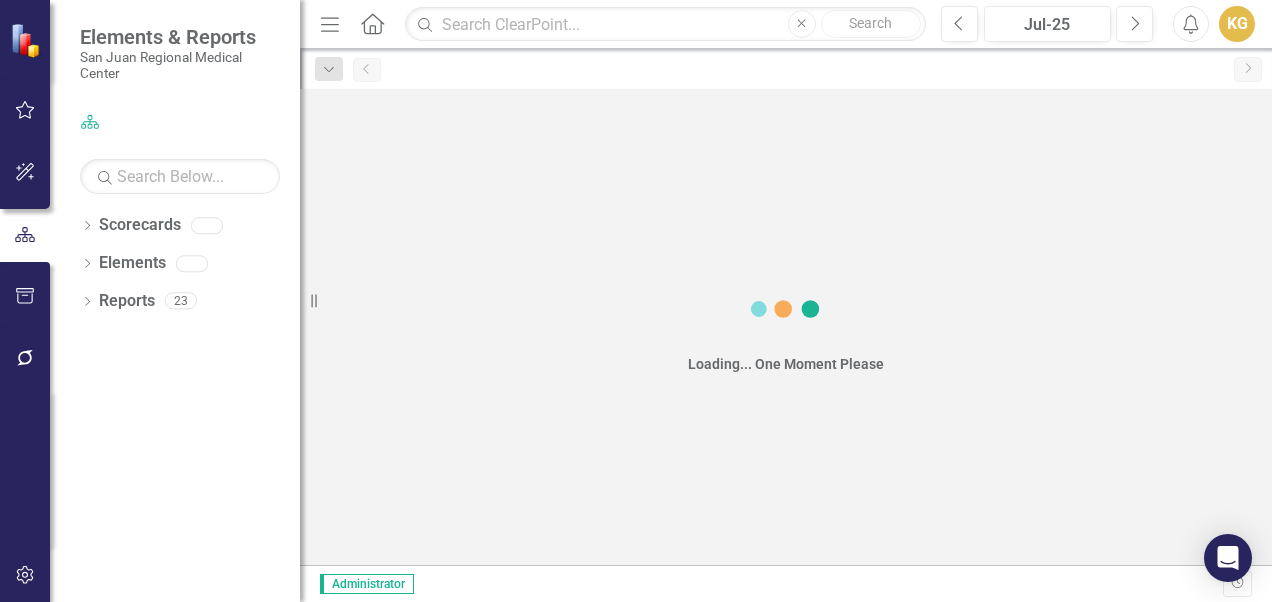 scroll, scrollTop: 0, scrollLeft: 0, axis: both 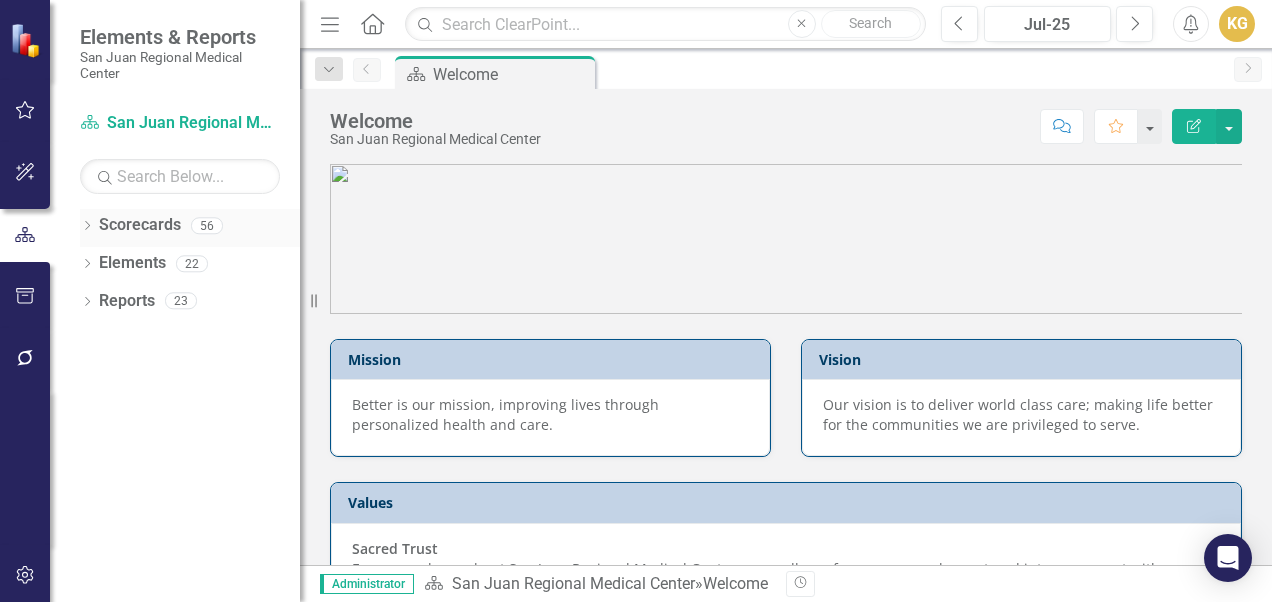 click on "Dropdown" 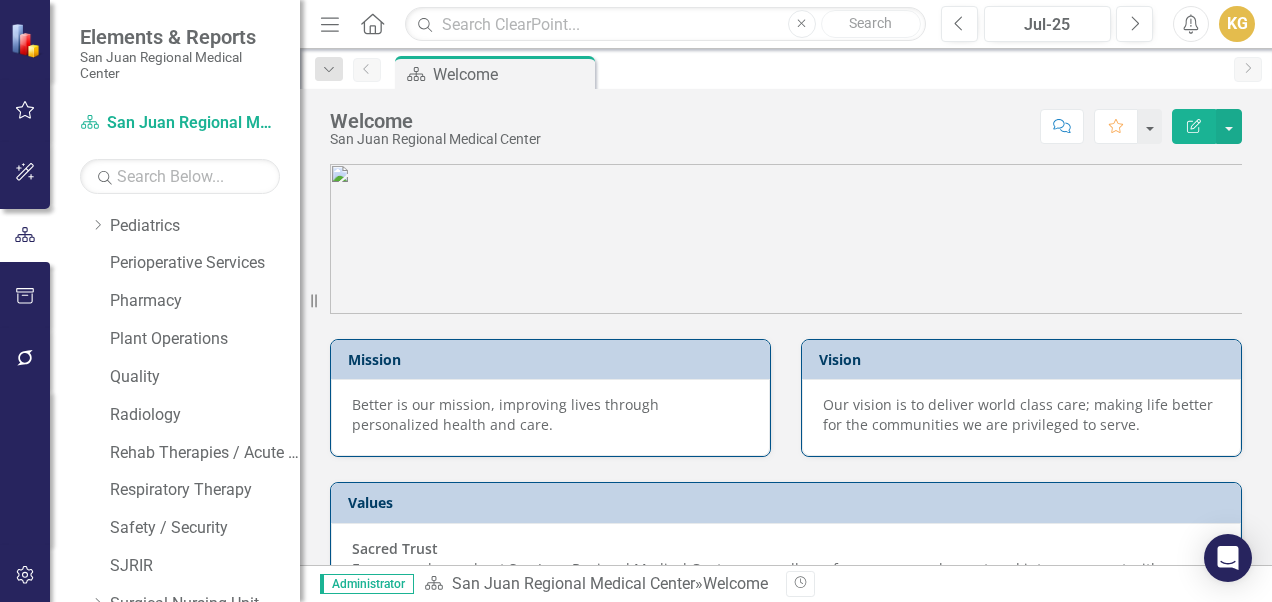 scroll, scrollTop: 1650, scrollLeft: 0, axis: vertical 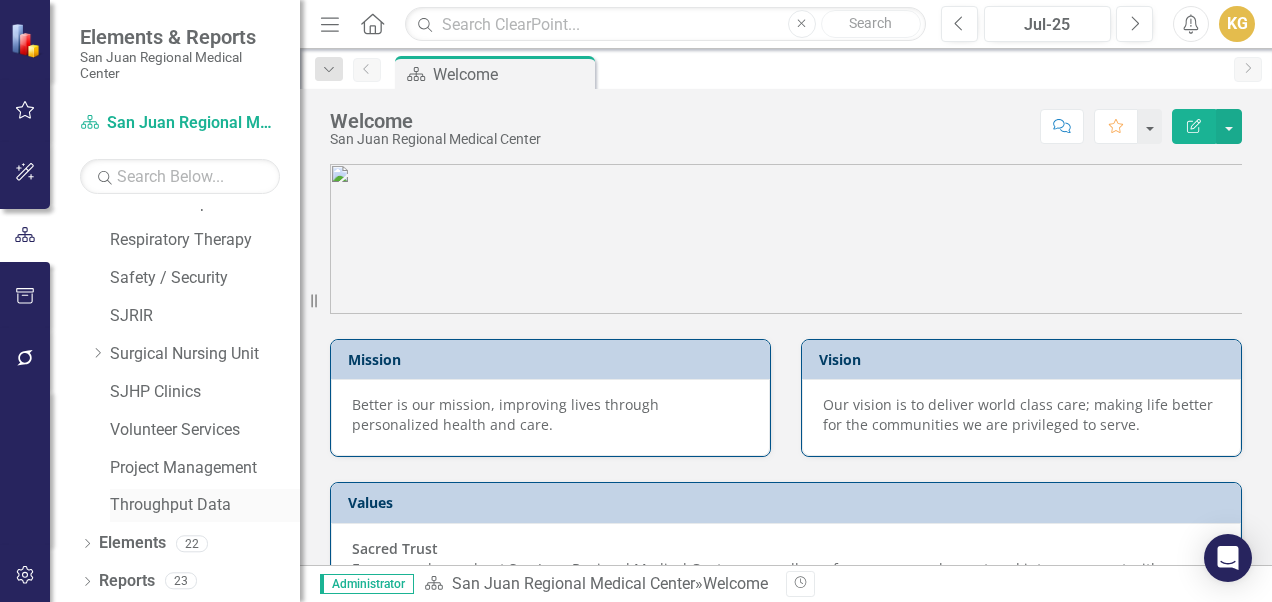 click on "Throughput Data" at bounding box center [205, 505] 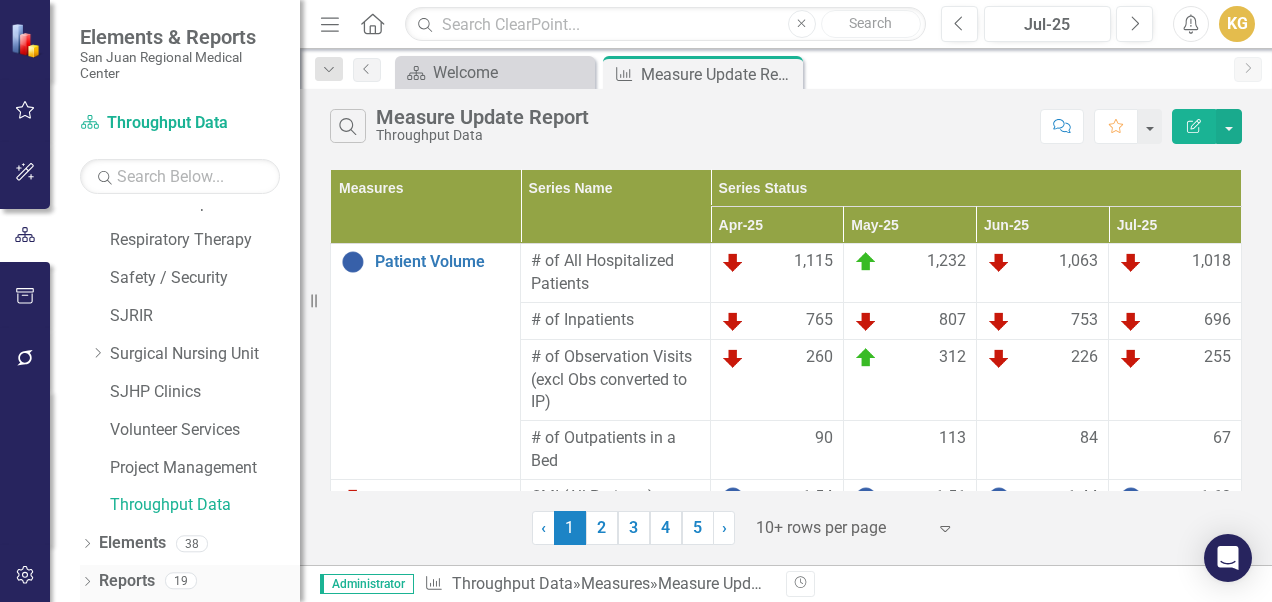 click 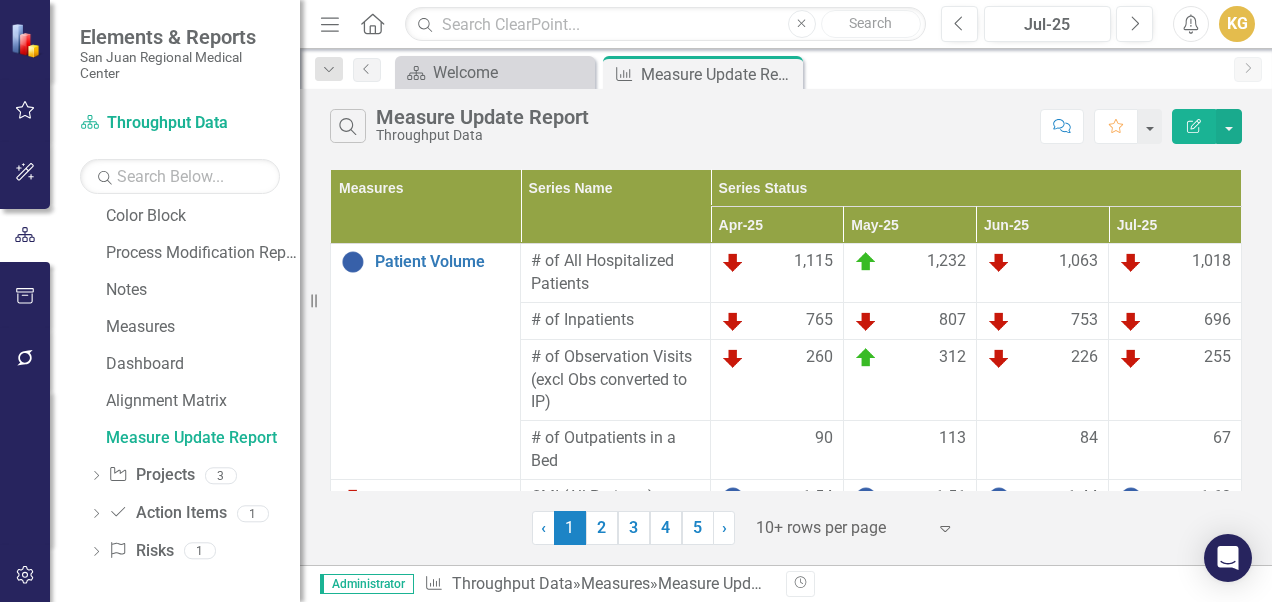 scroll, scrollTop: 2136, scrollLeft: 0, axis: vertical 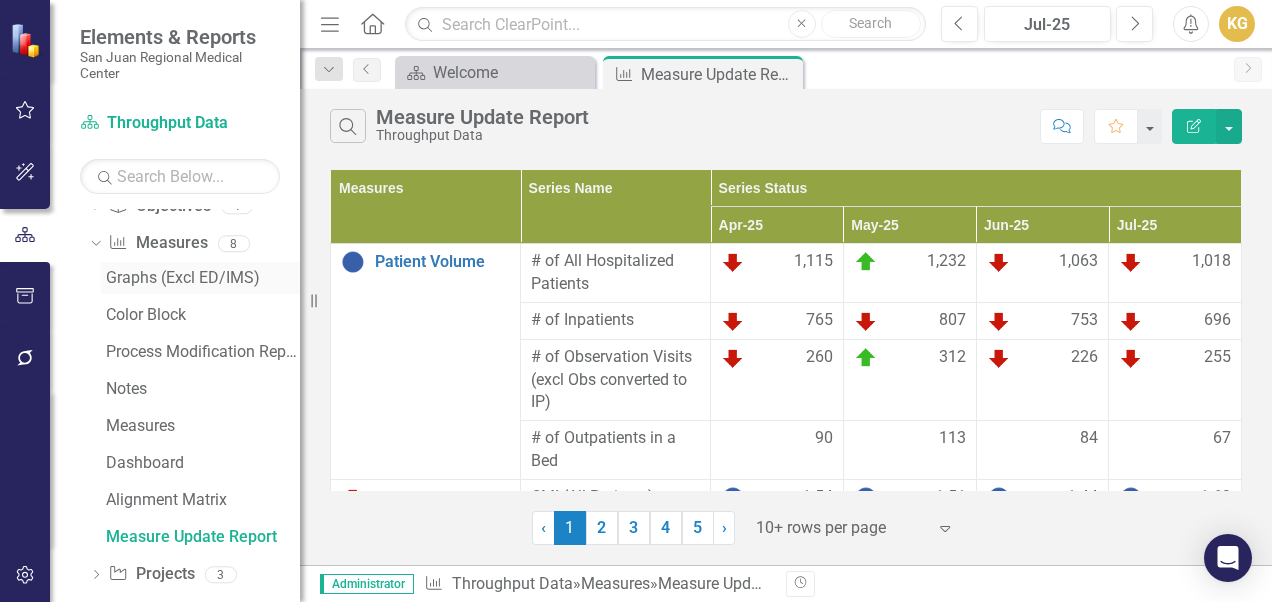 click on "Graphs (Excl ED/IMS)" at bounding box center (203, 278) 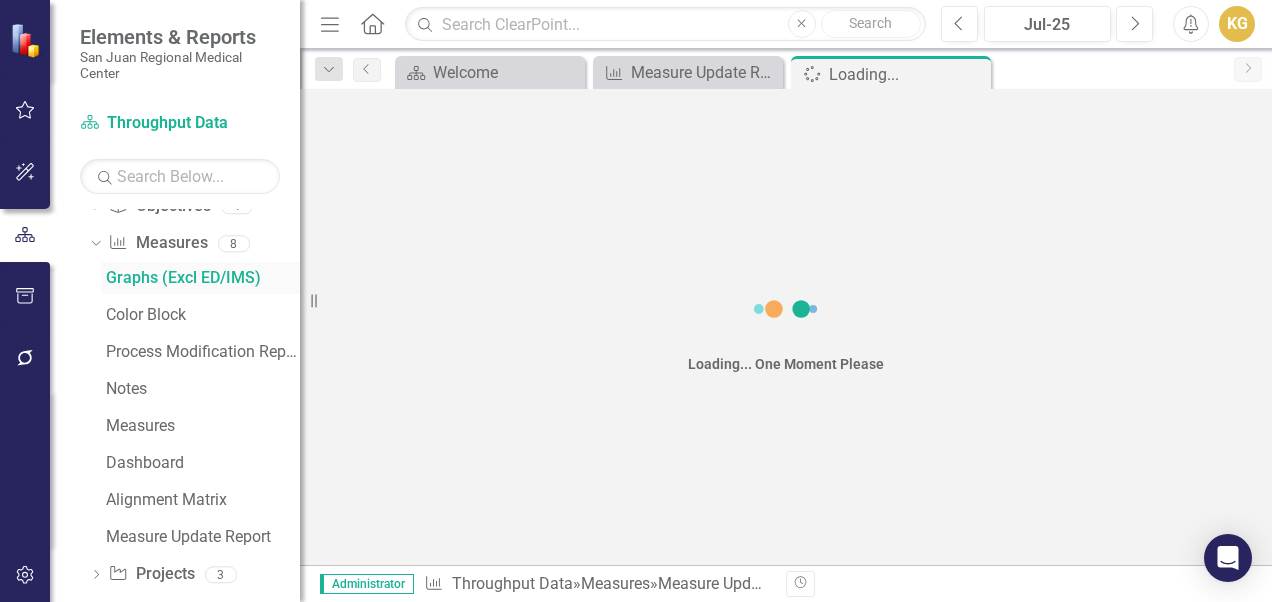 scroll, scrollTop: 1828, scrollLeft: 0, axis: vertical 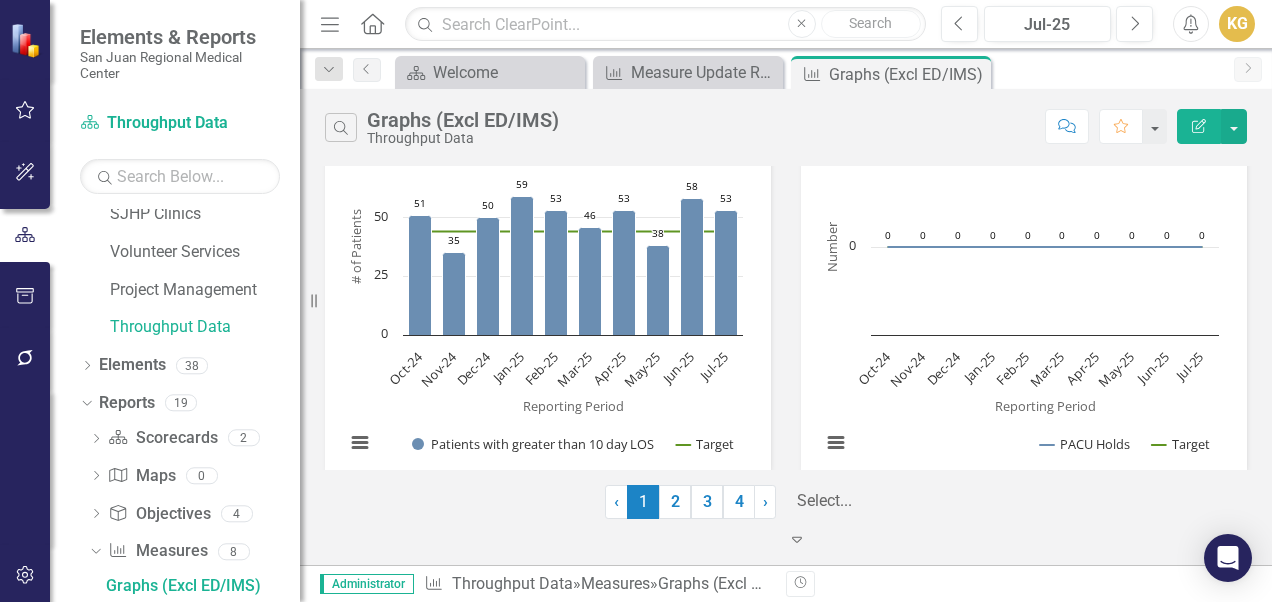 click on "Expand" 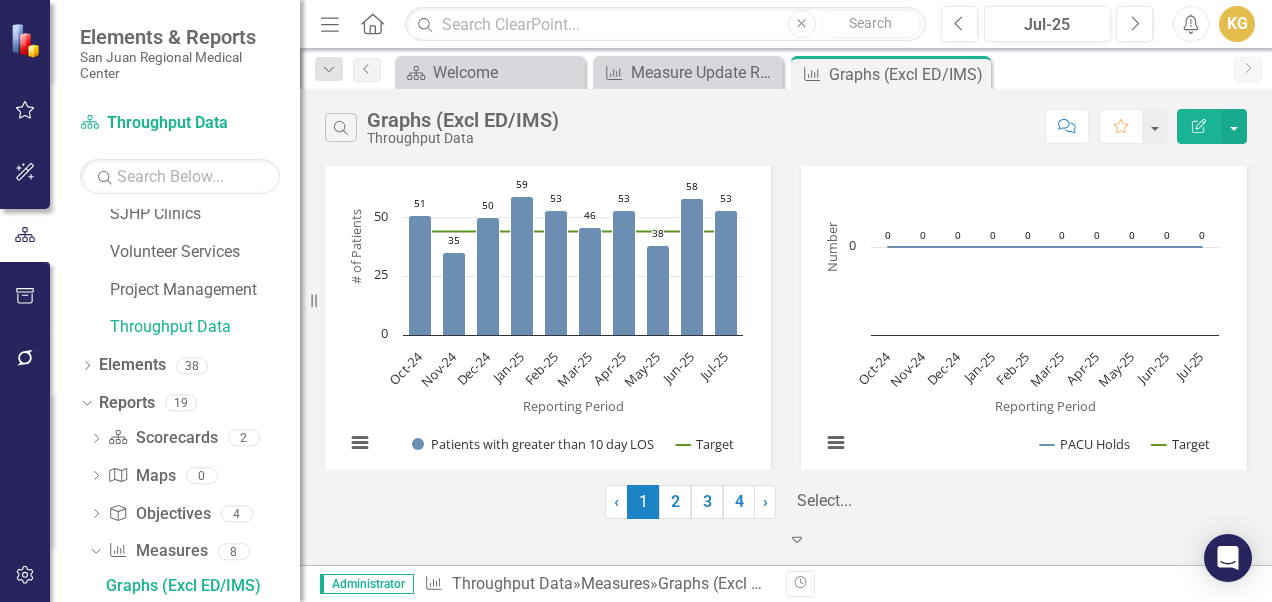 click on "Display All Charts" at bounding box center (636, 704) 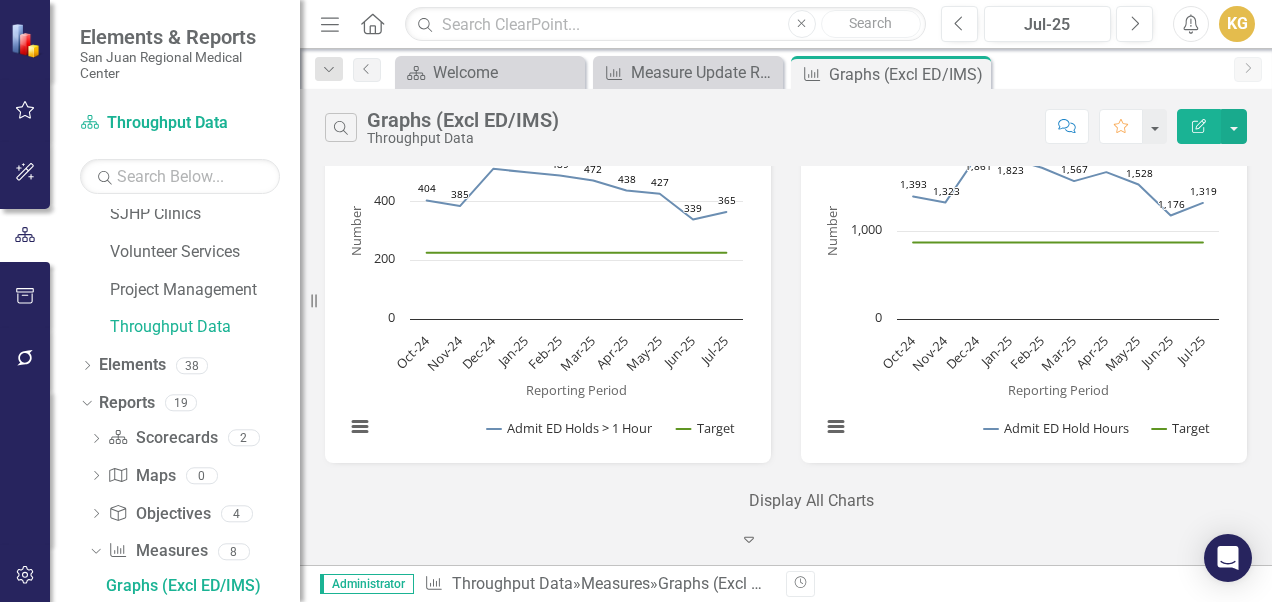 scroll, scrollTop: 3400, scrollLeft: 0, axis: vertical 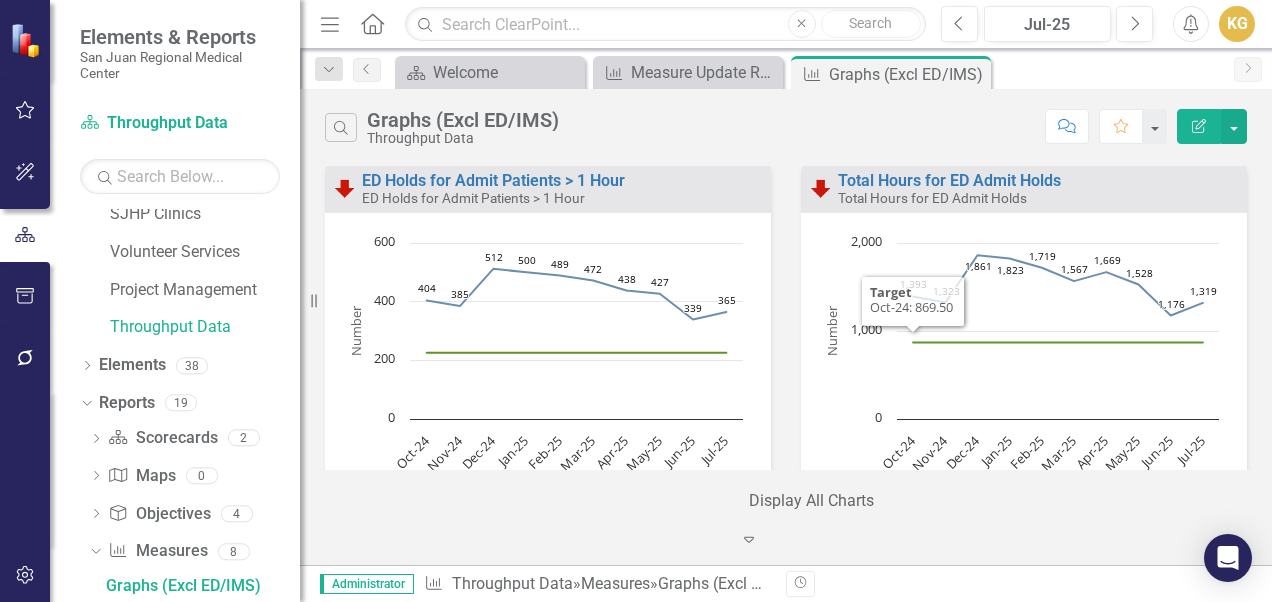 click on "Total Hours for ED Admit Holds Total Hours for ED Admit Holds Loading... Chart Line chart with 2 lines. Total Hours for ED Admit Holds (Chart Type: Line Chart)
Plot Bands
Oct-24
Admit ED Hold Hours: 1,393	Target: 869.50
Nov-24
Admit ED Hold Hours: 1,323	Target: 869.50
Dec-24
Admit ED Hold Hours: 1,861	Target: 869.50
Jan-25
Admit ED Hold Hours: 1,823	Target: 869.50
Feb-25
Admit ED Hold Hours: 1,719	Target: 869.50
Mar-25
Admit ED Hold Hours: 1,567	Target: 869.50
Apr-25
Admit ED Hold Hours: 1,669	Target: 869.50
May-25
Admit ED Hold Hours: 1,528	Target: 869.50
Jun-25
Admit ED Hold Hours: 1,176	Target: 869.50
Jul-25
Admit ED Hold Hours: 1,319	Target: 869.50 The chart has 1 X axis displaying Reporting Period.  The chart has 1 Y axis displaying Number. Data ranges from 869.5 to 1861. Reporting Period Number Chart context menu 1,393 ​ 1,393 1,323 ​ 1,323 1,861 ​ 1,861 1,823 ​ 1,823 1,719 ​ 1,719 1,567 ​ 1,567 1,669 ​ 1,669 1,528 ​ 1,528 1,176 ​ 1,176 1,319 ​ 1,319 Admit ED Hold Hours Target 0" at bounding box center (1024, 375) 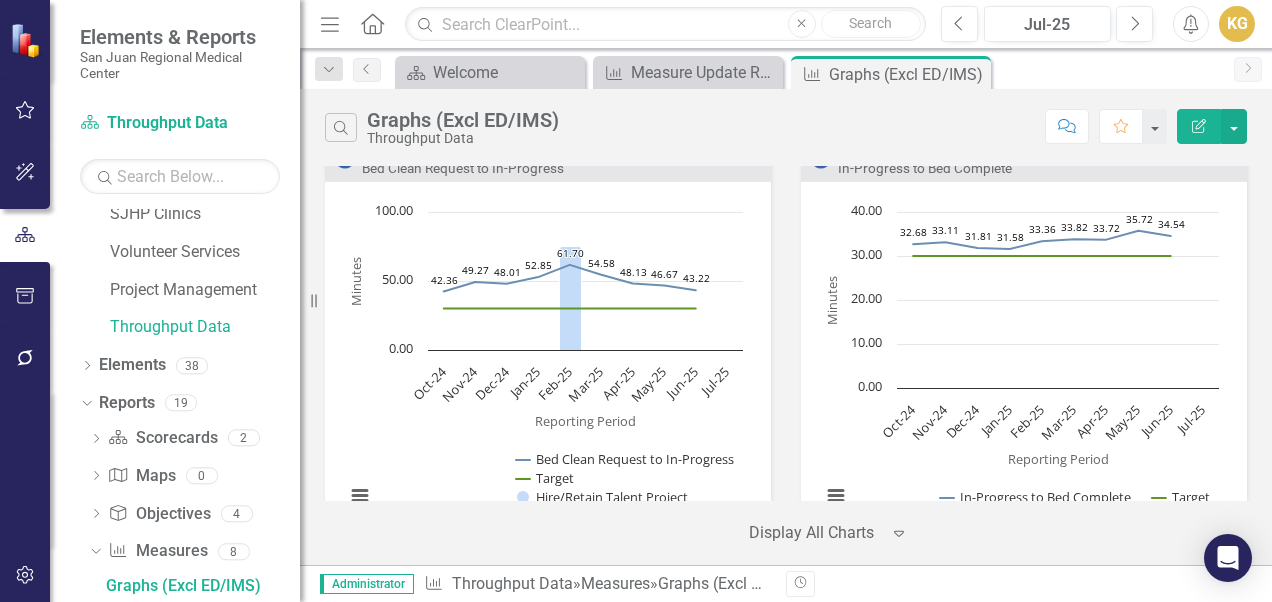 scroll, scrollTop: 6727, scrollLeft: 0, axis: vertical 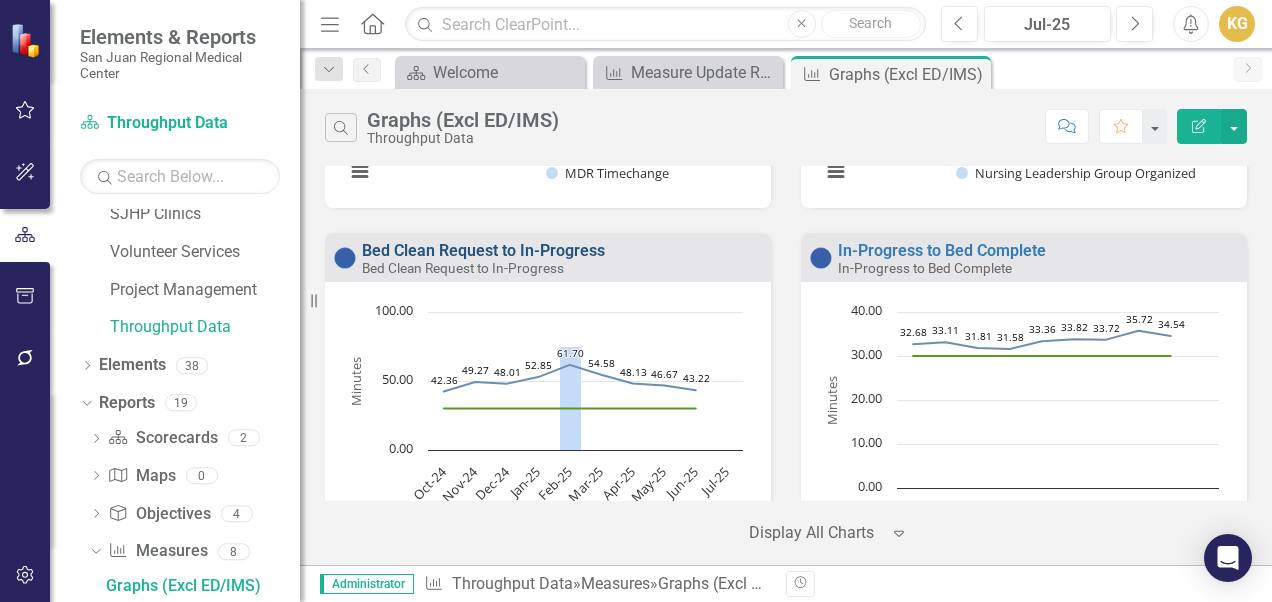 click on "Bed Clean Request to In-Progress" at bounding box center (483, 250) 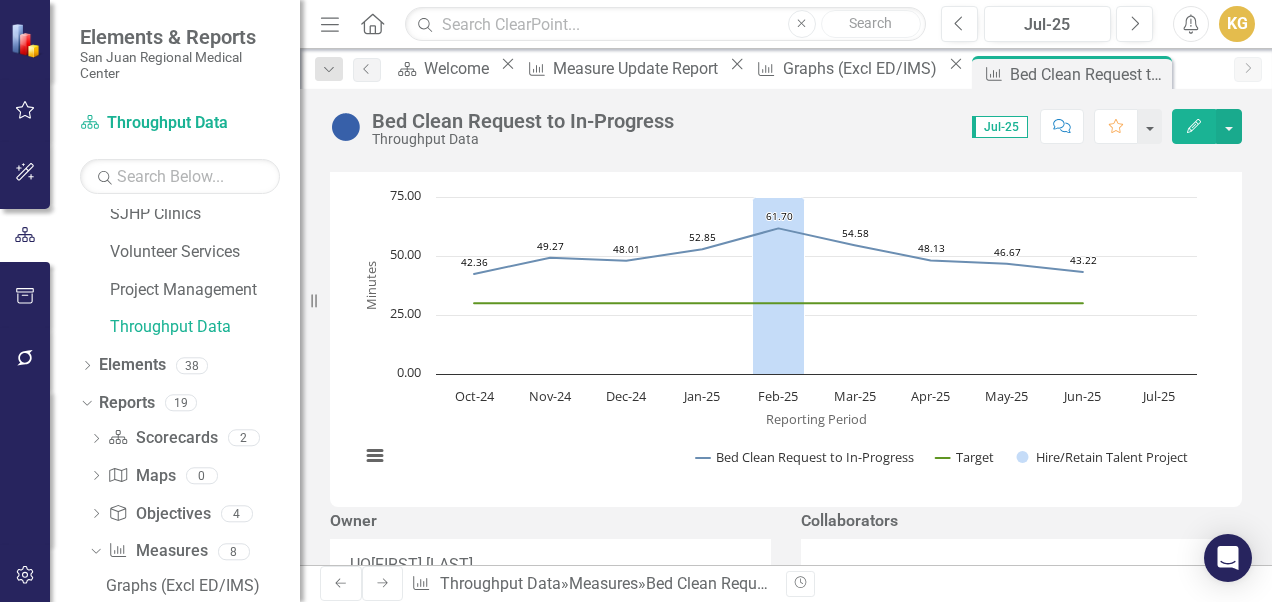 click on "Edit" 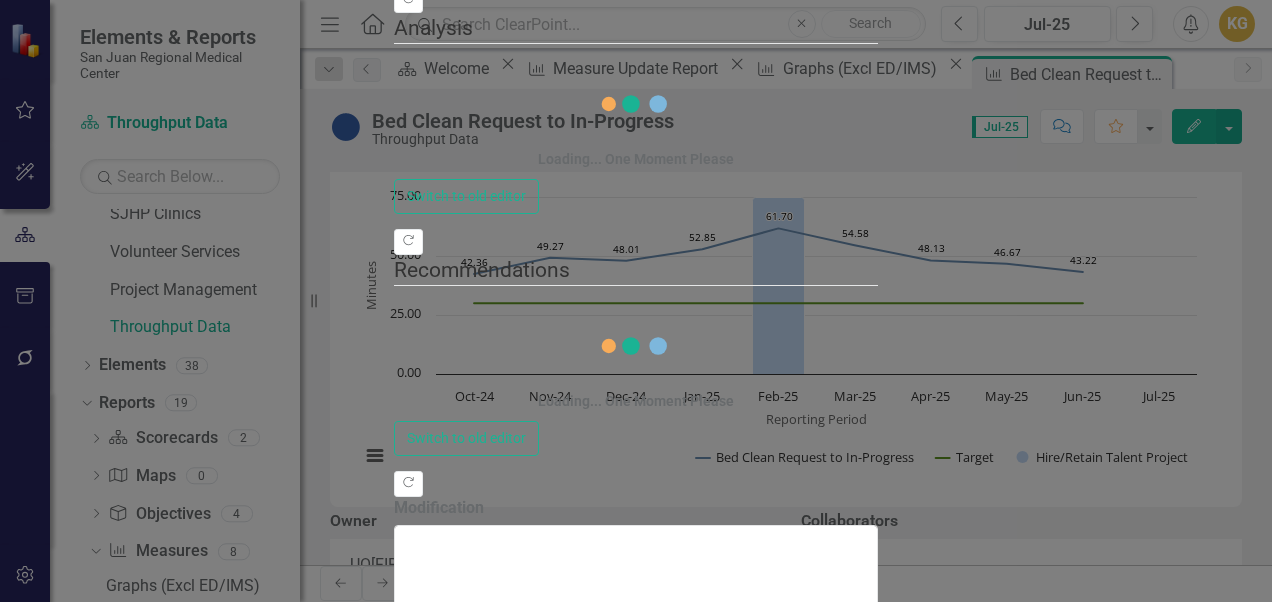 drag, startPoint x: 170, startPoint y: 112, endPoint x: 179, endPoint y: 137, distance: 26.57066 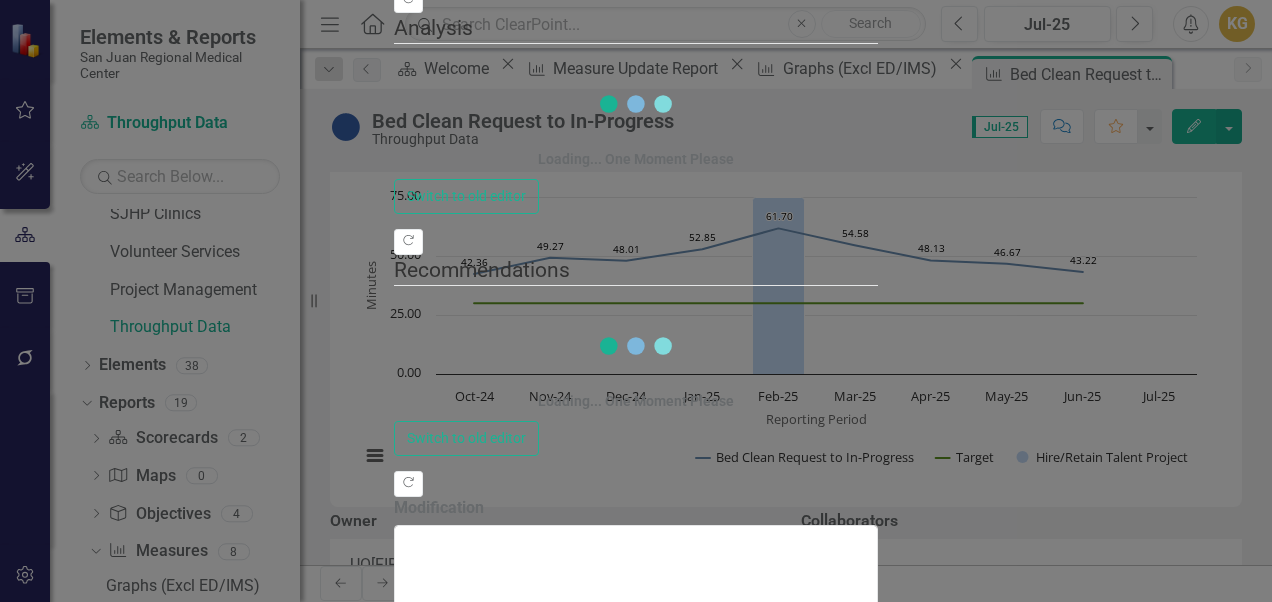 click on "Edit Fields" at bounding box center (530, -114) 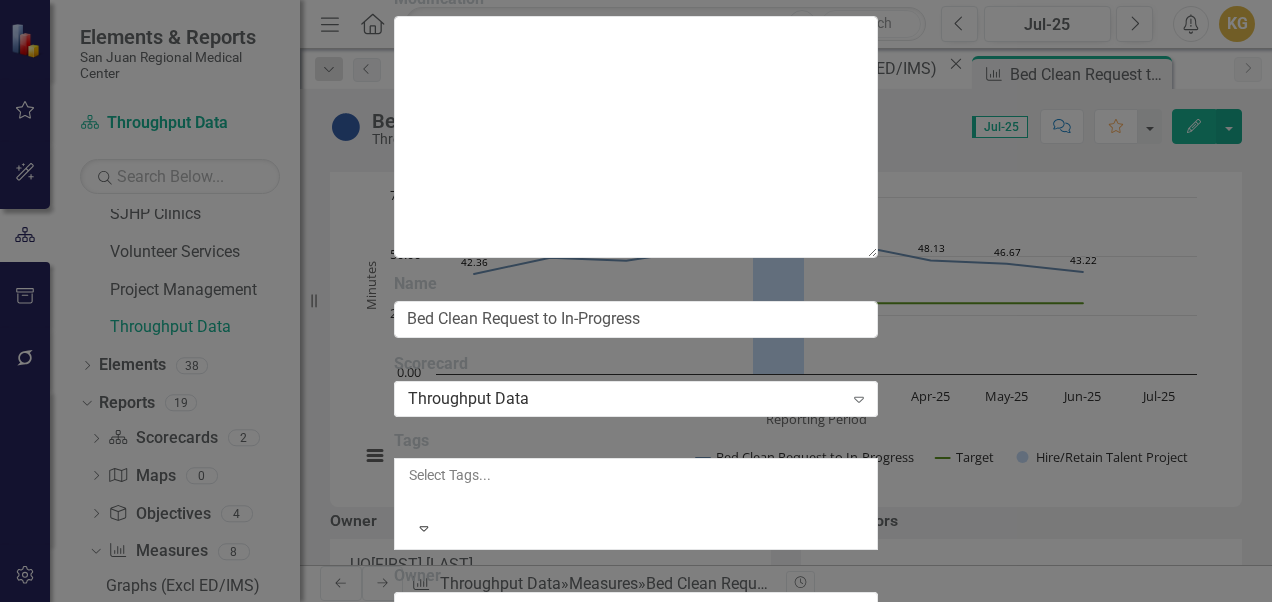 click on "Update  Data" at bounding box center (611, -510) 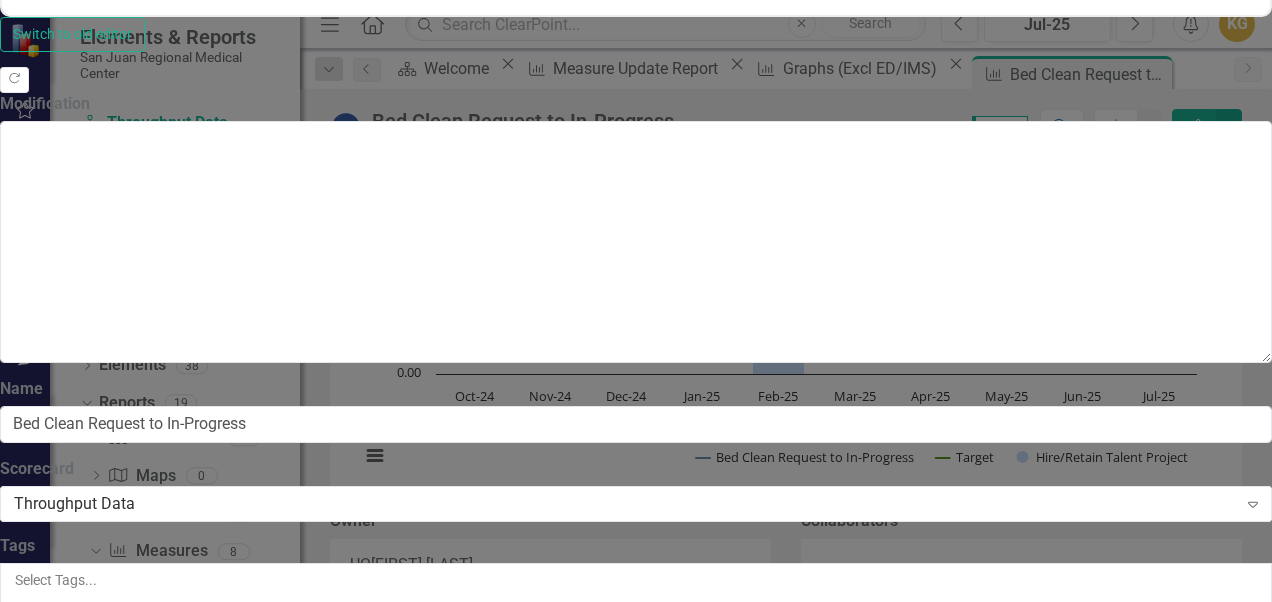 scroll, scrollTop: 0, scrollLeft: 0, axis: both 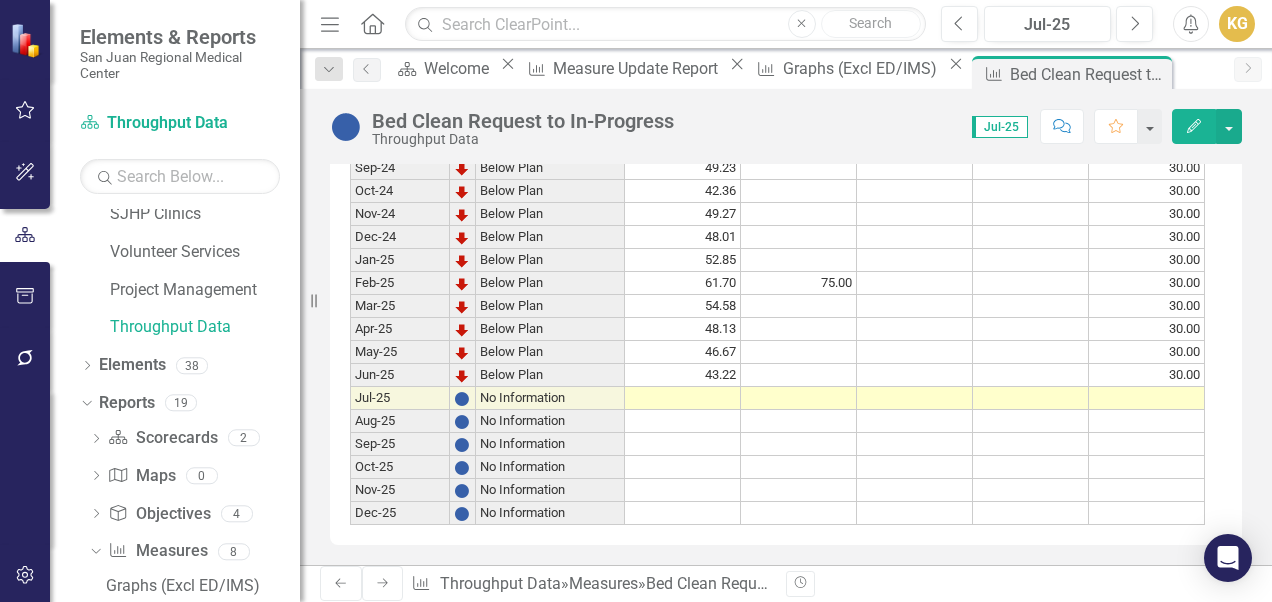 click at bounding box center (683, 398) 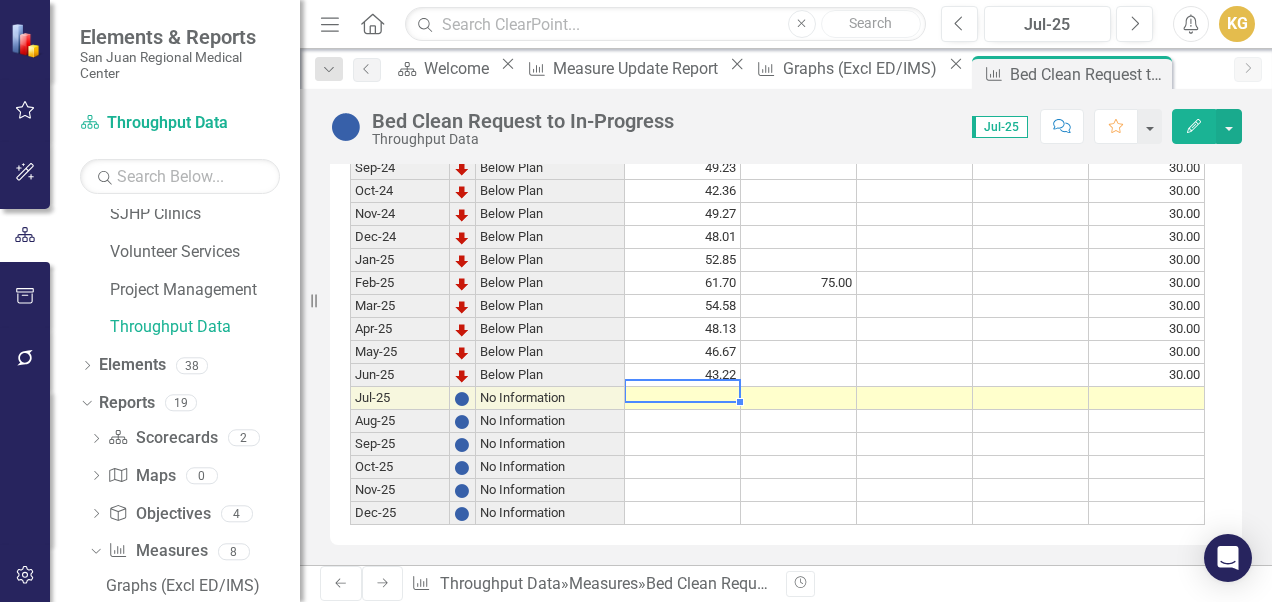 click at bounding box center (683, 398) 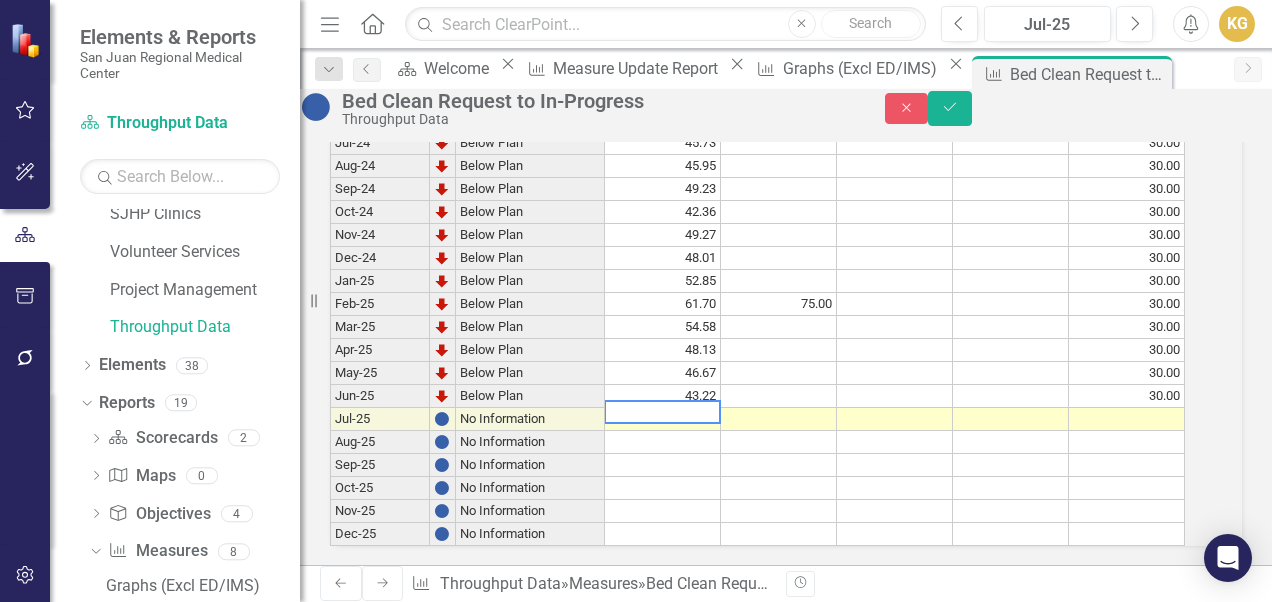 scroll, scrollTop: 1104, scrollLeft: 0, axis: vertical 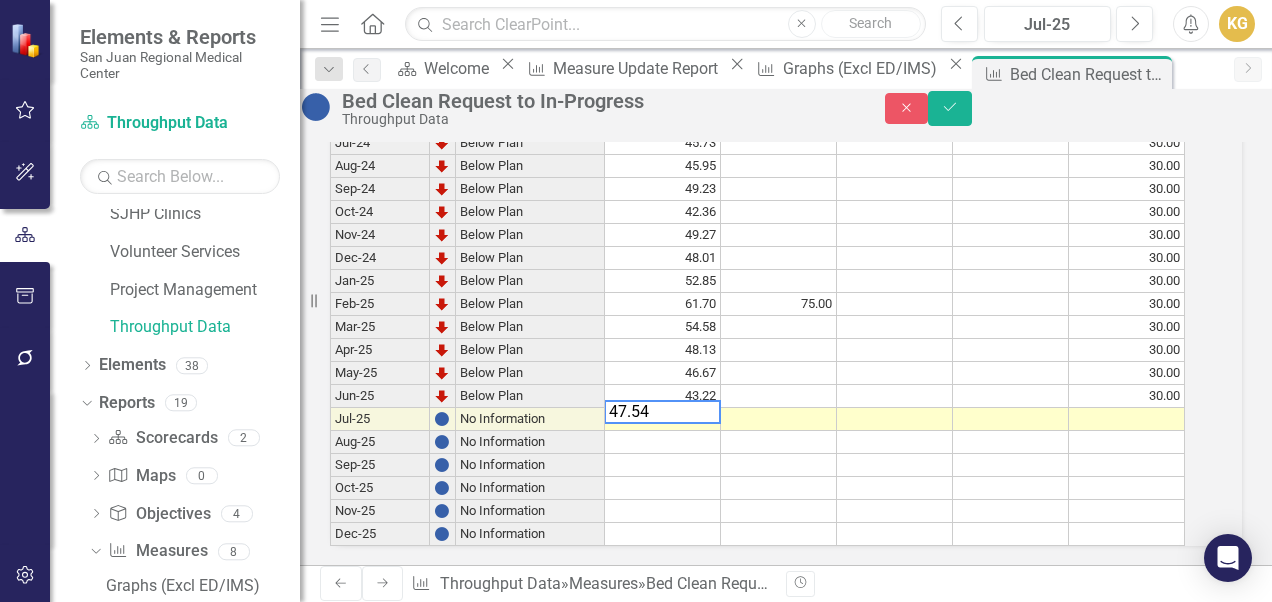 type on "47.54" 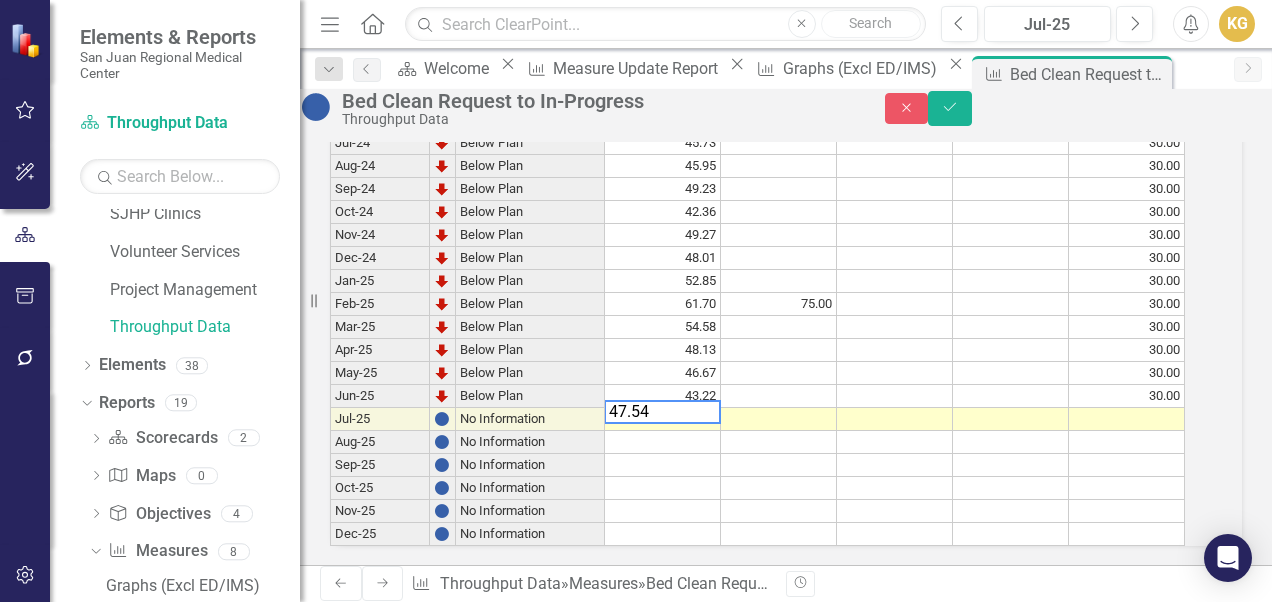 click at bounding box center (1127, 419) 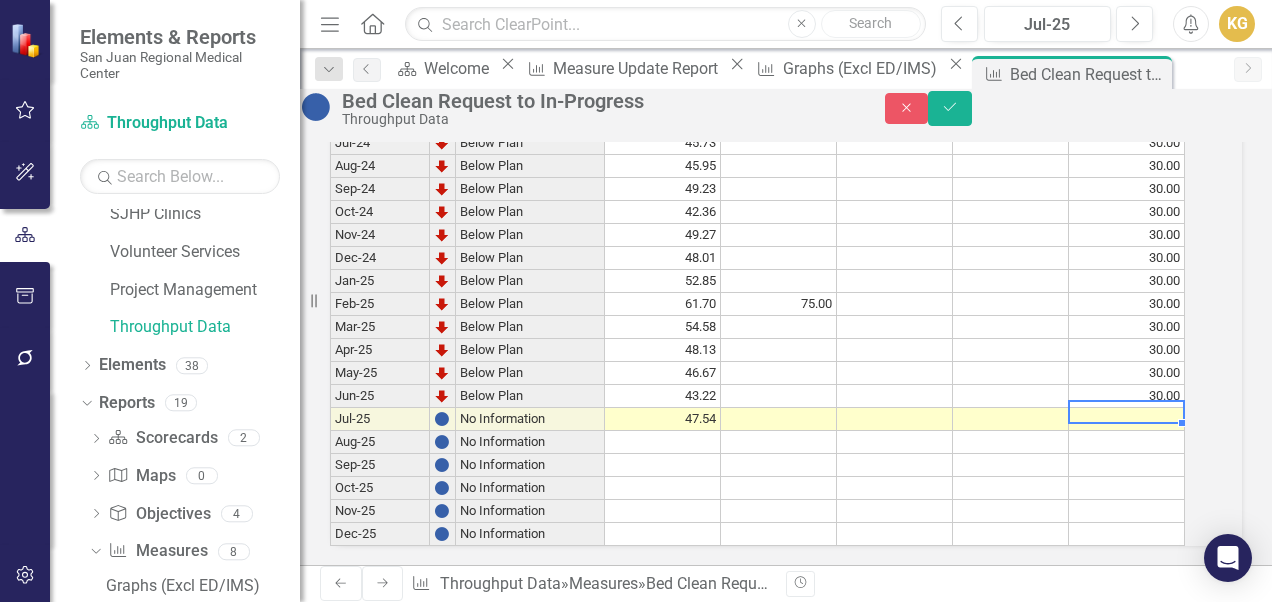 click at bounding box center [1127, 419] 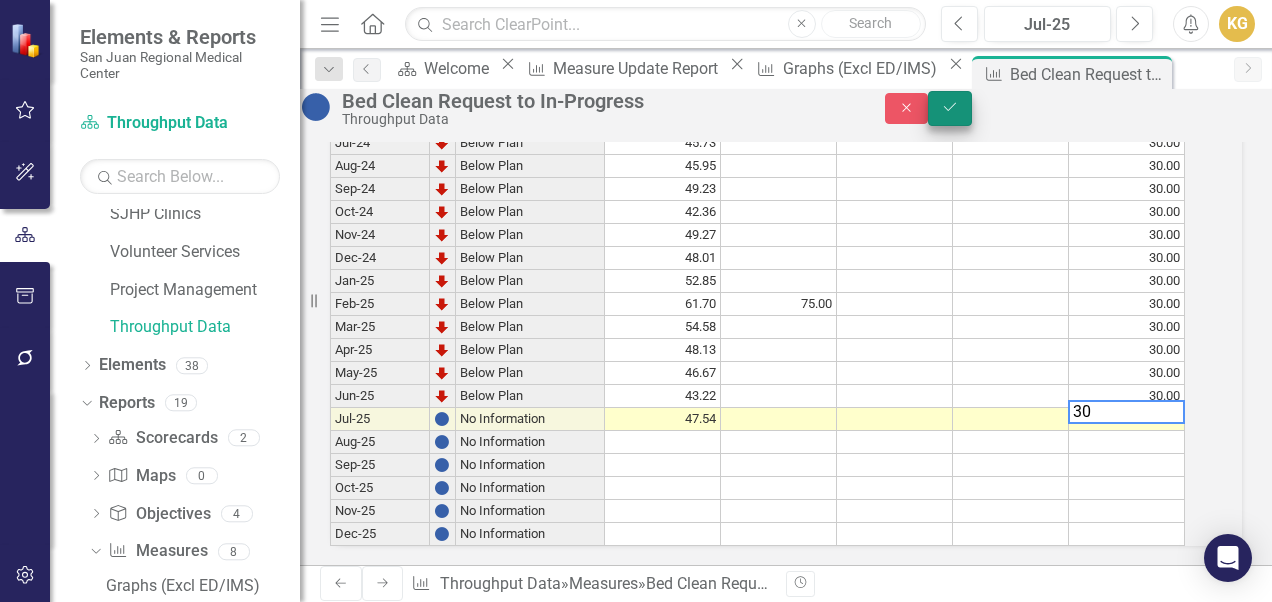 type on "30" 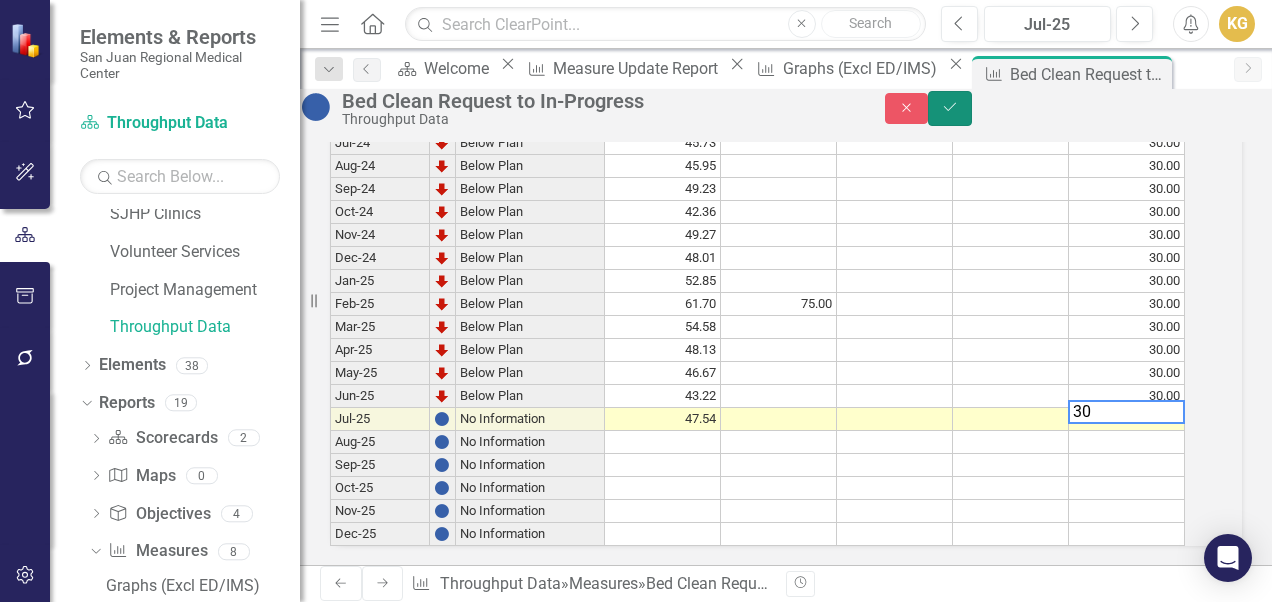 click on "Save" at bounding box center [950, 108] 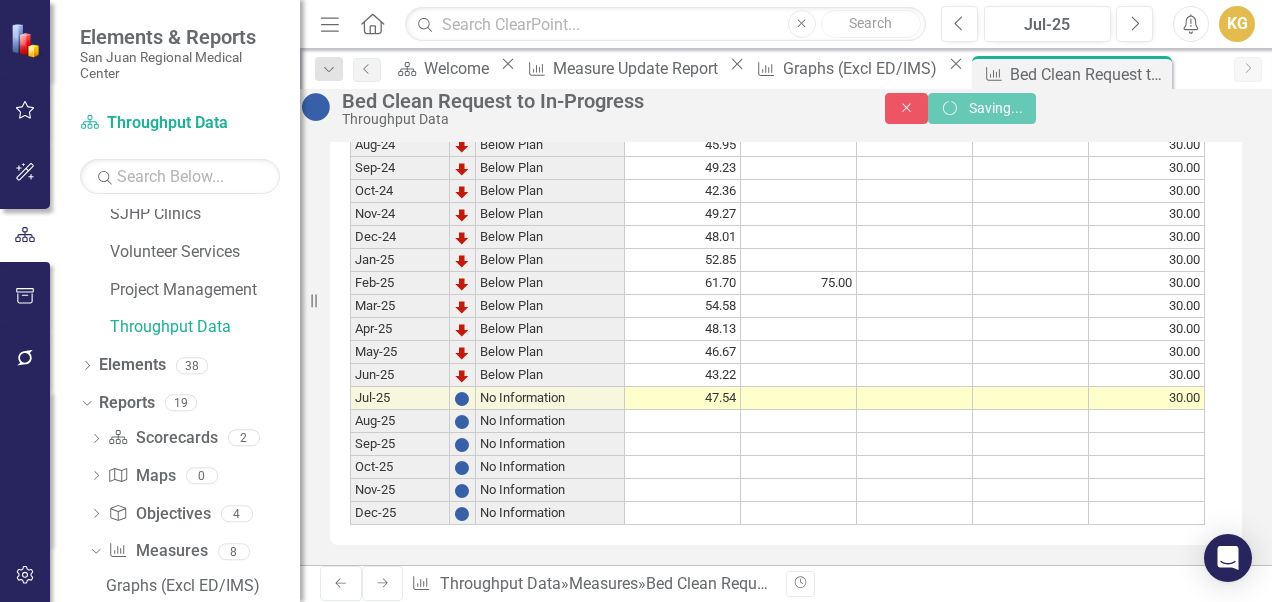 scroll, scrollTop: 1094, scrollLeft: 0, axis: vertical 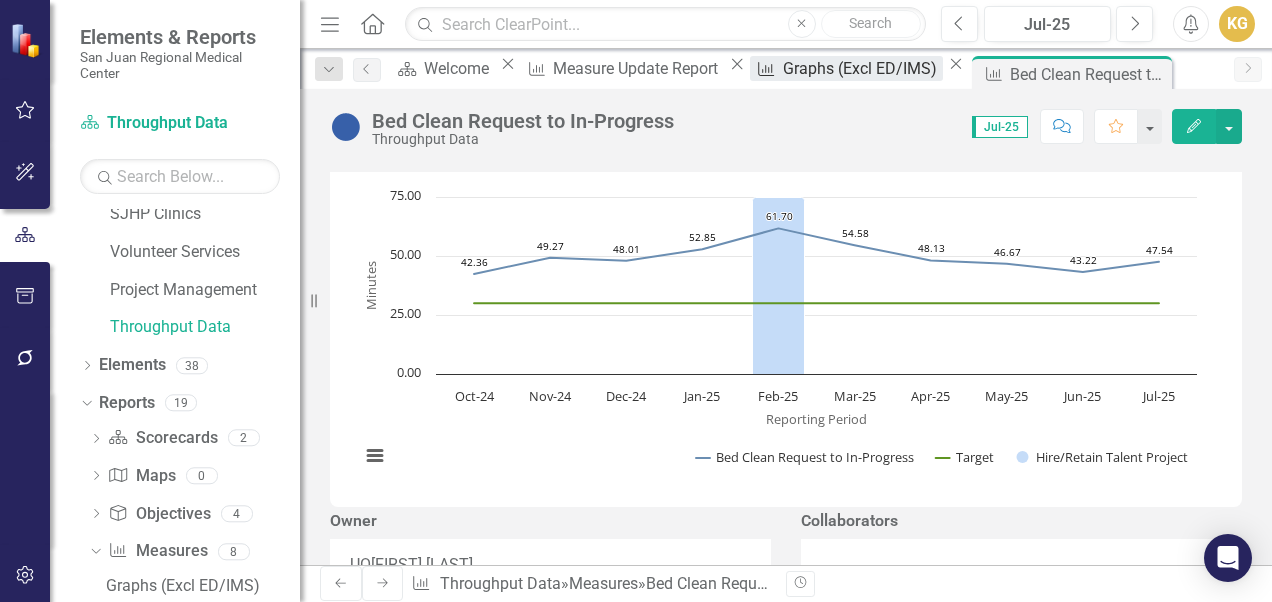 click on "Graphs (Excl ED/IMS)" at bounding box center (863, 68) 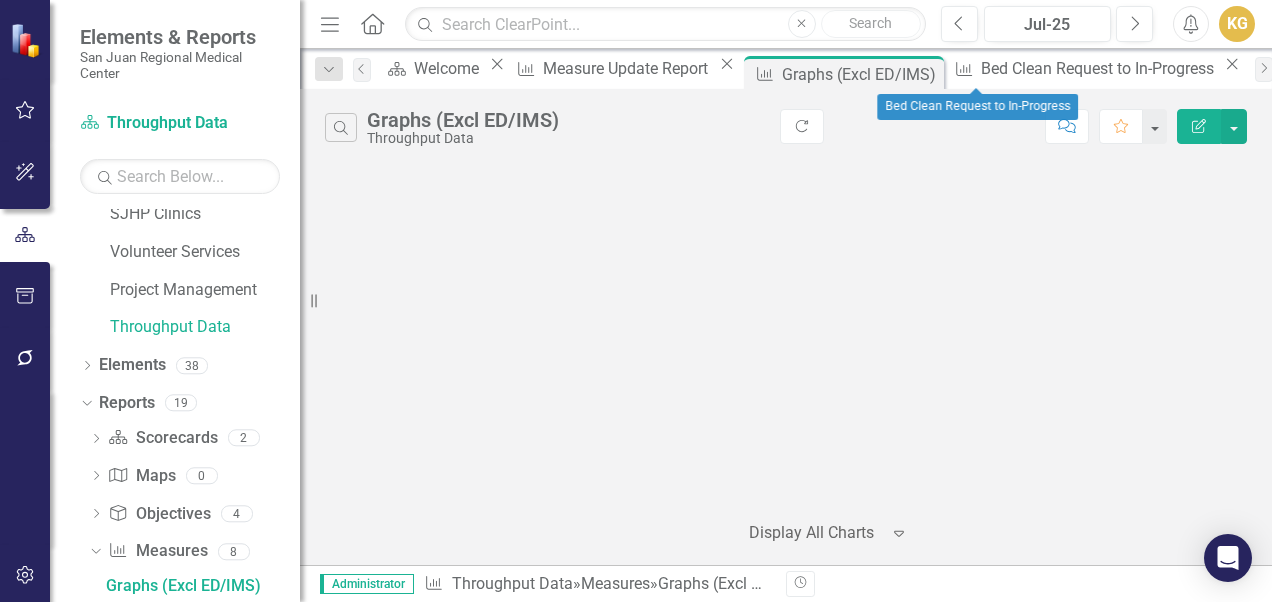 click on "Close" 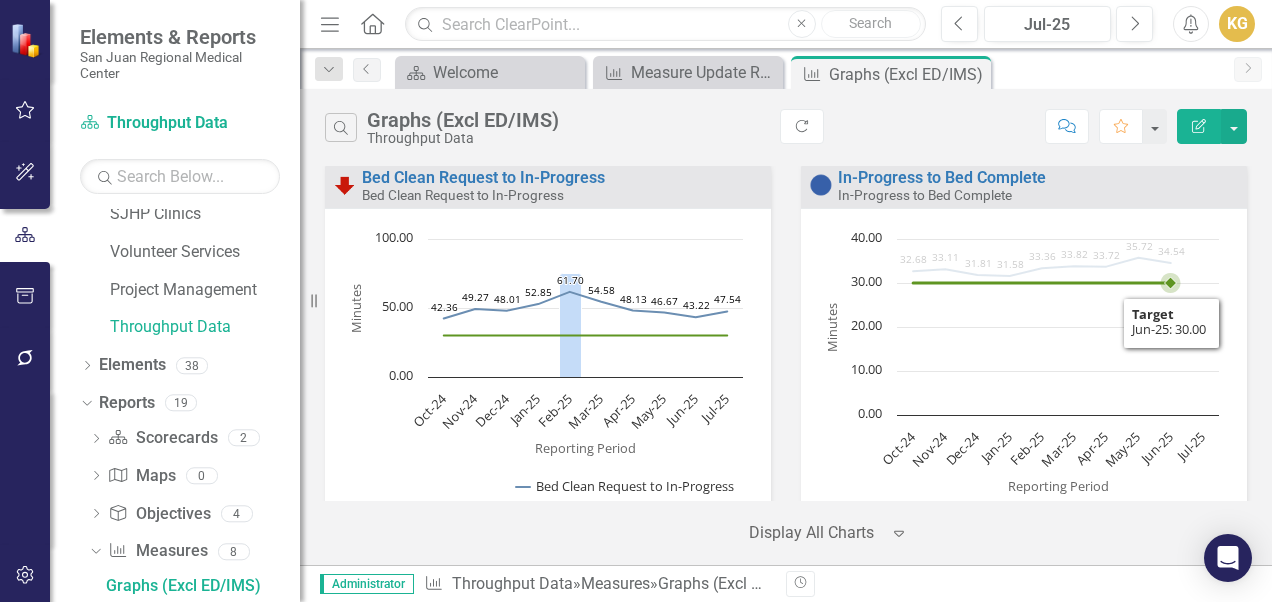 scroll, scrollTop: 6700, scrollLeft: 0, axis: vertical 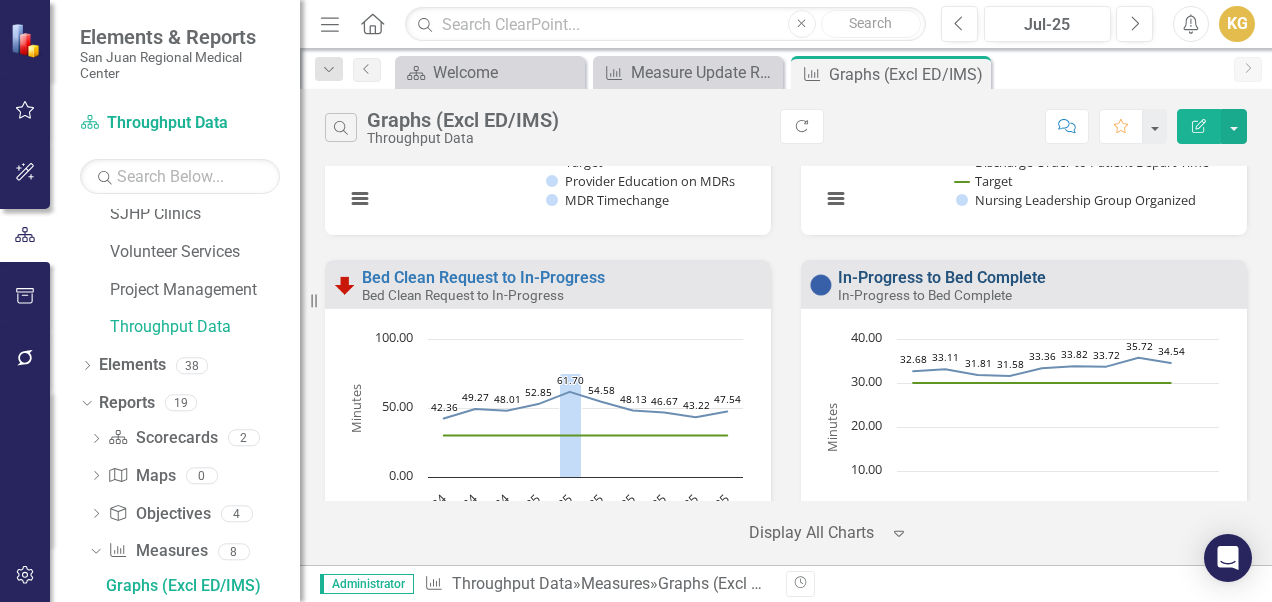click on "In-Progress to Bed Complete" at bounding box center [942, 277] 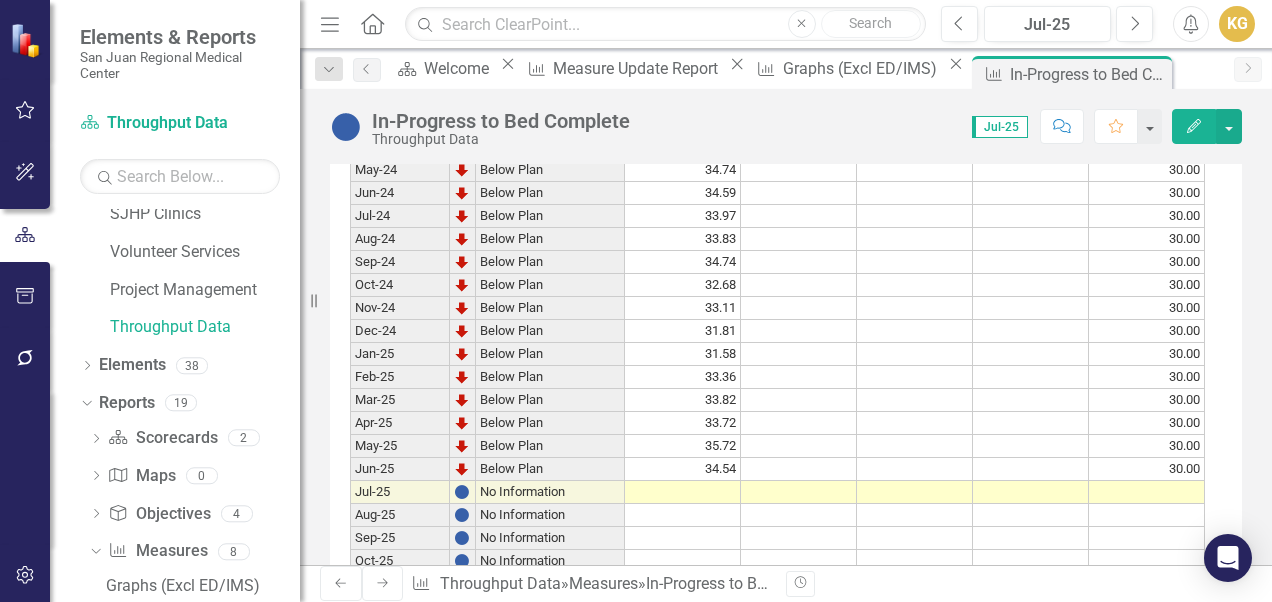 scroll, scrollTop: 1000, scrollLeft: 0, axis: vertical 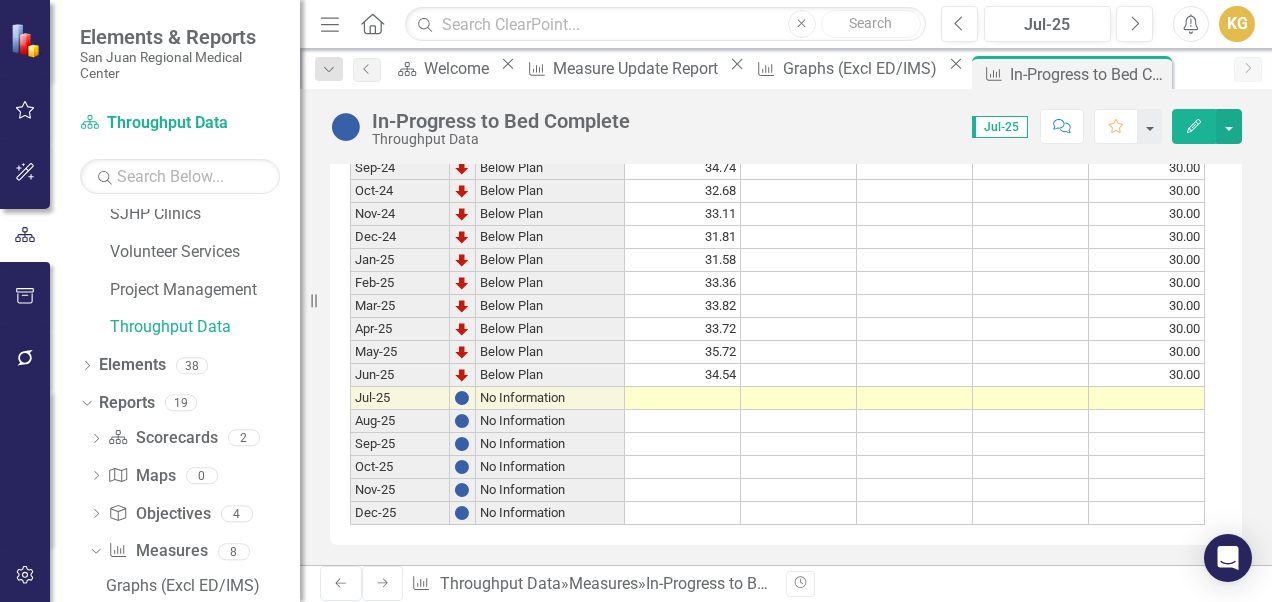 click at bounding box center [683, 398] 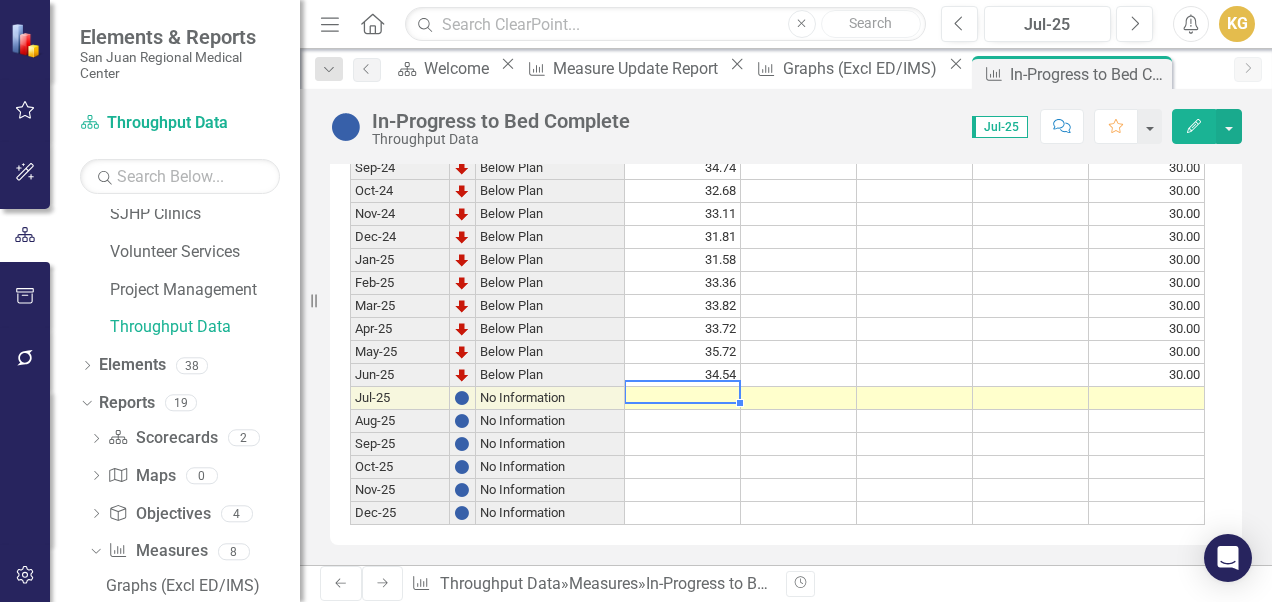 click on "Period Status In-Progress to Bed Complete Value Two Value Three Warning Target Jan-24 No Information Feb-24 No Information Mar-24 No Information Apr-24 No Information May-24 Below Plan 34.74 30.00 Jun-24 Below Plan 34.59 30.00 Jul-24 Below Plan 33.97 30.00 Aug-24 Below Plan 33.83 30.00 Sep-24 Below Plan 34.74 30.00 Oct-24 Below Plan 32.68 30.00 Nov-24 Below Plan 33.11 30.00 Dec-24 Below Plan 31.81 30.00 Jan-25 Below Plan 31.58 30.00 Feb-25 Below Plan 33.36 30.00 Mar-25 Below Plan 33.82 30.00 Apr-25 Below Plan 33.72 30.00 May-25 Below Plan 35.72 30.00 Jun-25 Below Plan 34.54 30.00 Jul-25 No Information Aug-25 No Information Sep-25 No Information Oct-25 No Information Nov-25 No Information Dec-25 No Information" at bounding box center [350, 228] 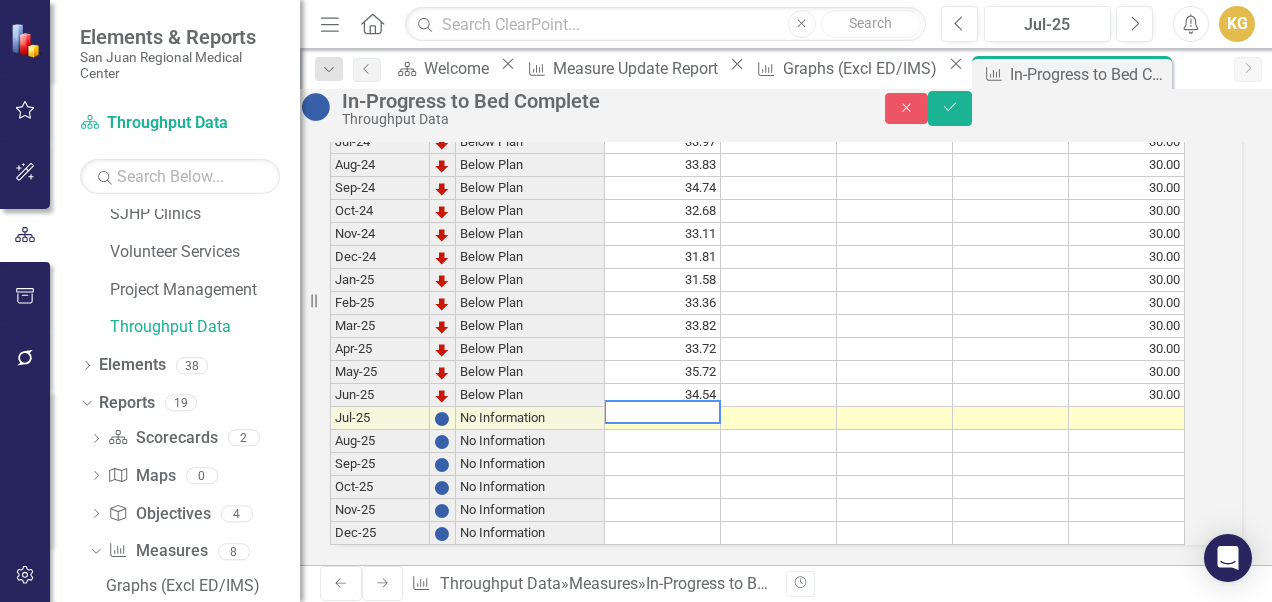scroll, scrollTop: 1011, scrollLeft: 0, axis: vertical 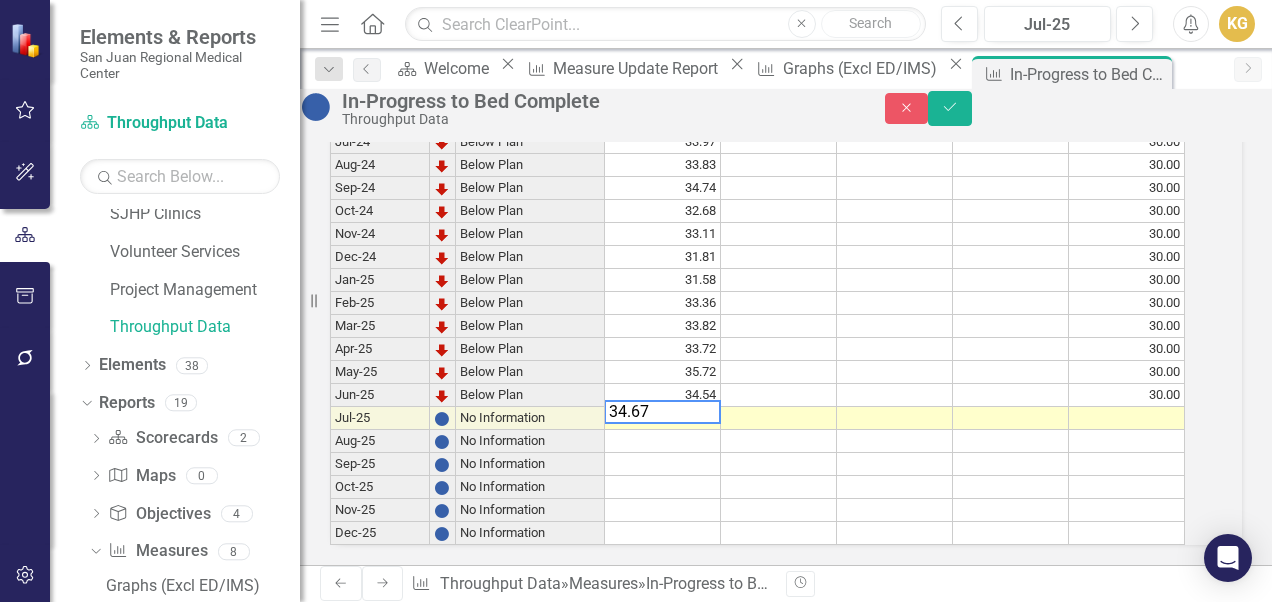 type on "34.67" 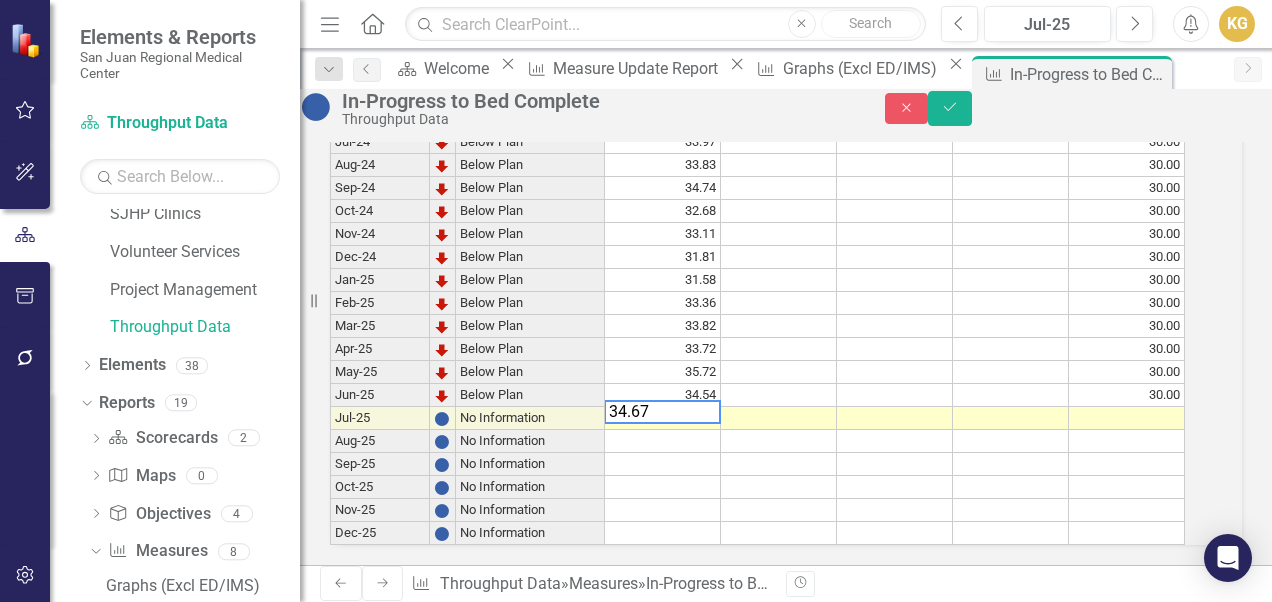 click at bounding box center (1127, 418) 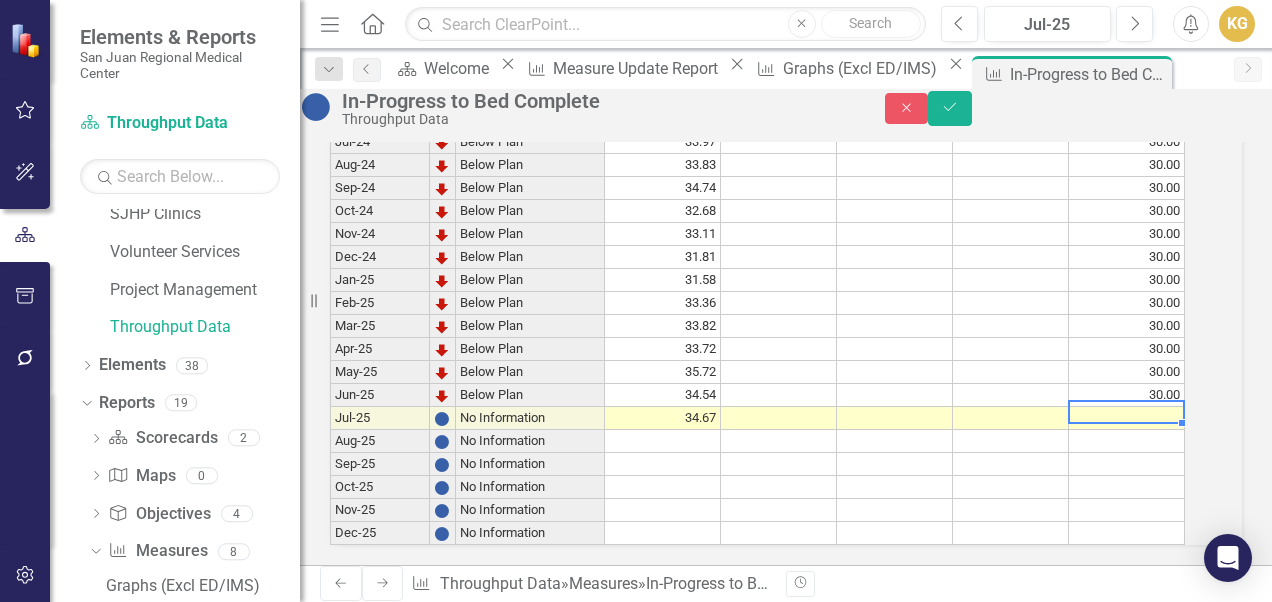 click at bounding box center (1127, 418) 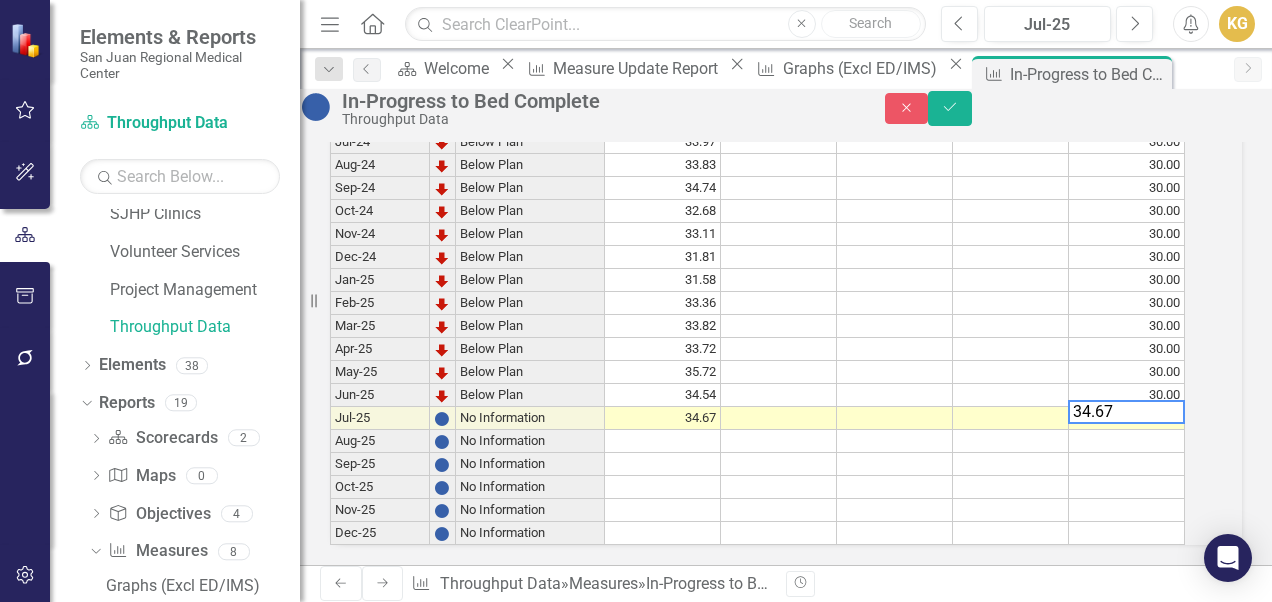 click on "34.67" at bounding box center [1126, 412] 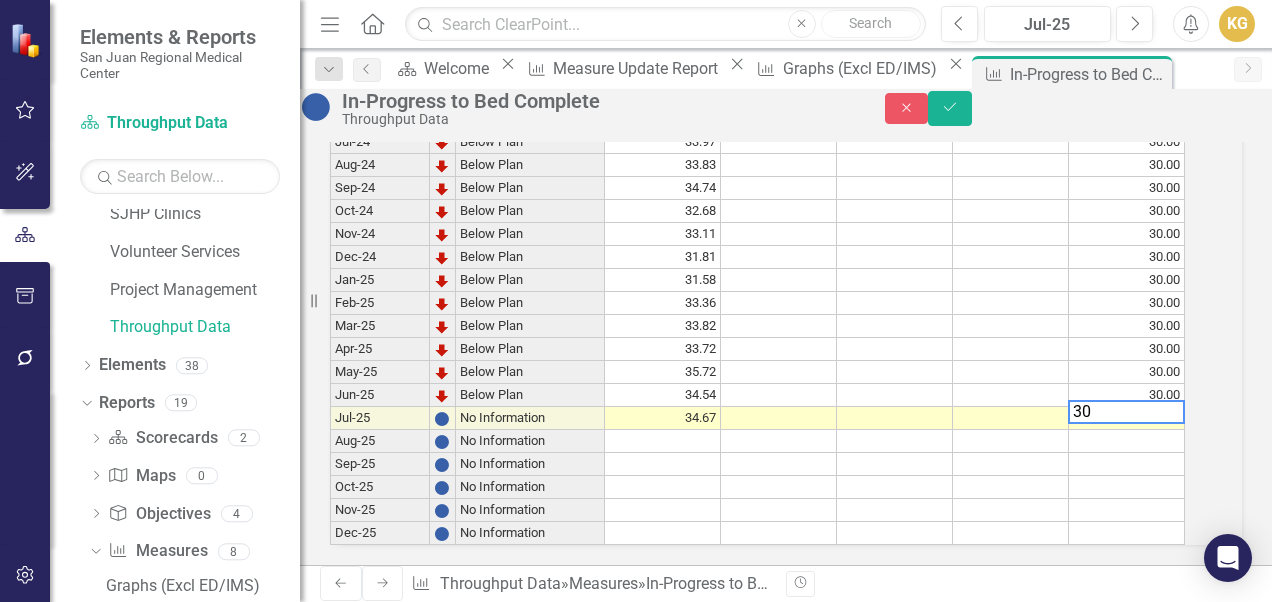 type on "30" 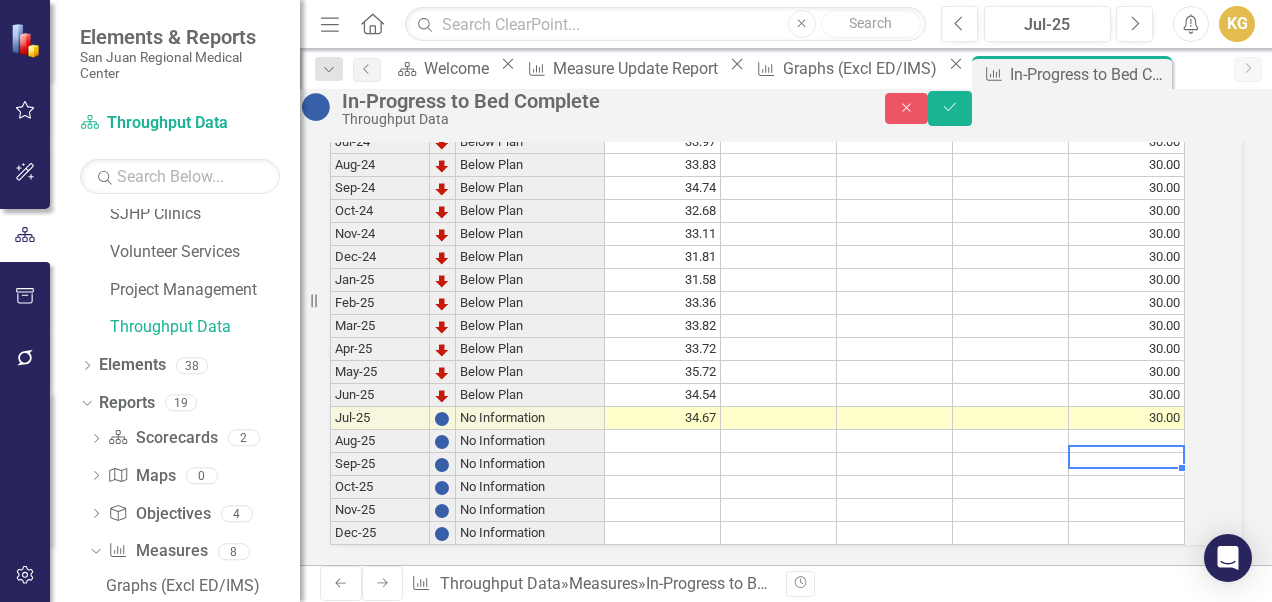 click at bounding box center [1127, 464] 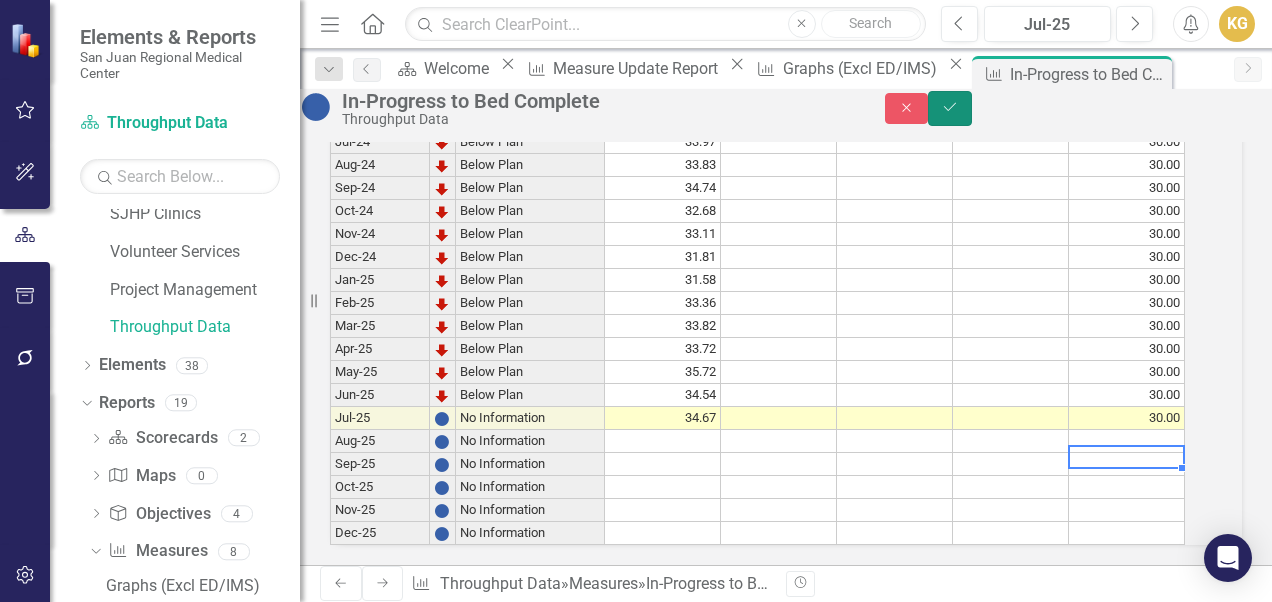 click on "Save" at bounding box center [950, 108] 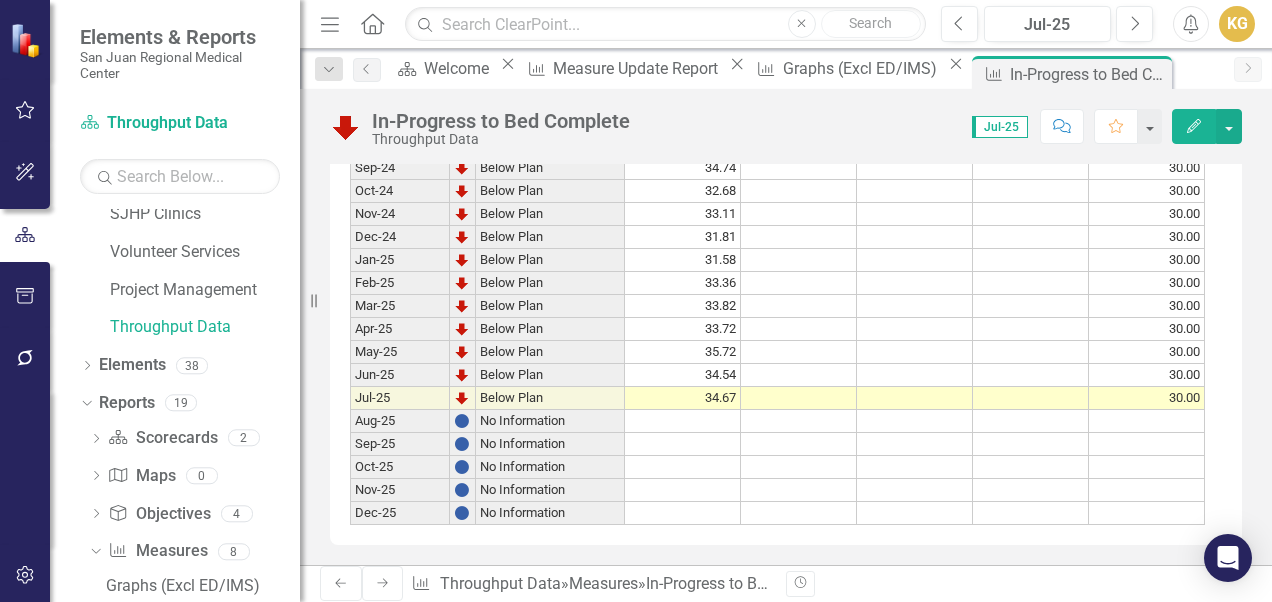 scroll, scrollTop: 851, scrollLeft: 0, axis: vertical 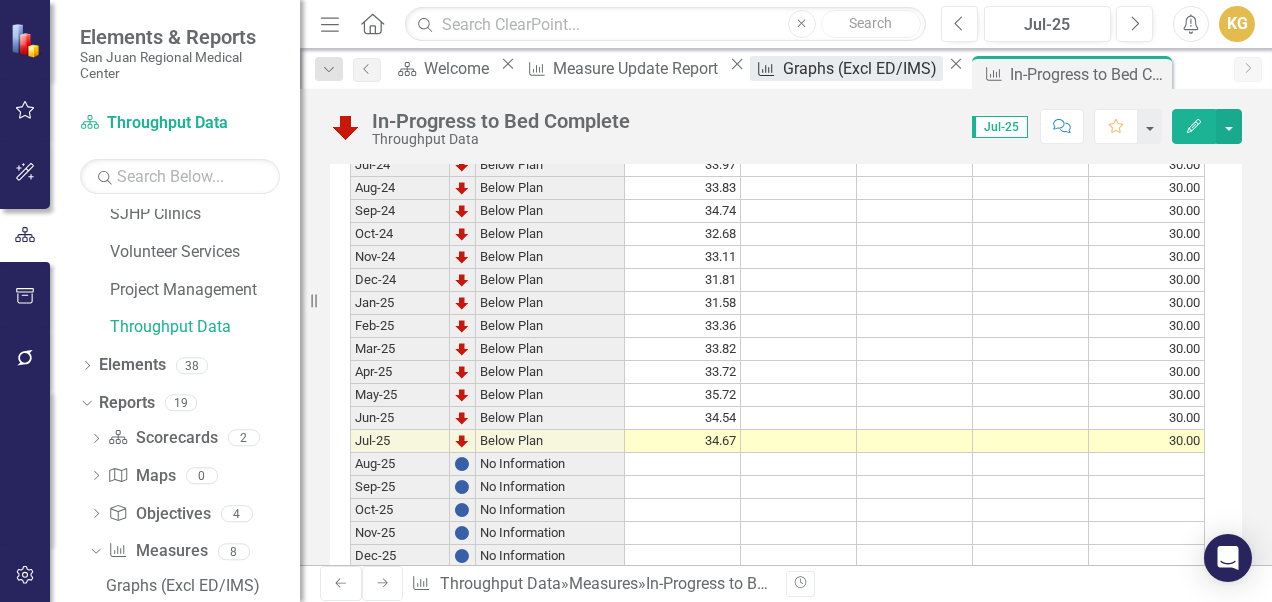click on "Graphs (Excl ED/IMS)" at bounding box center (863, 68) 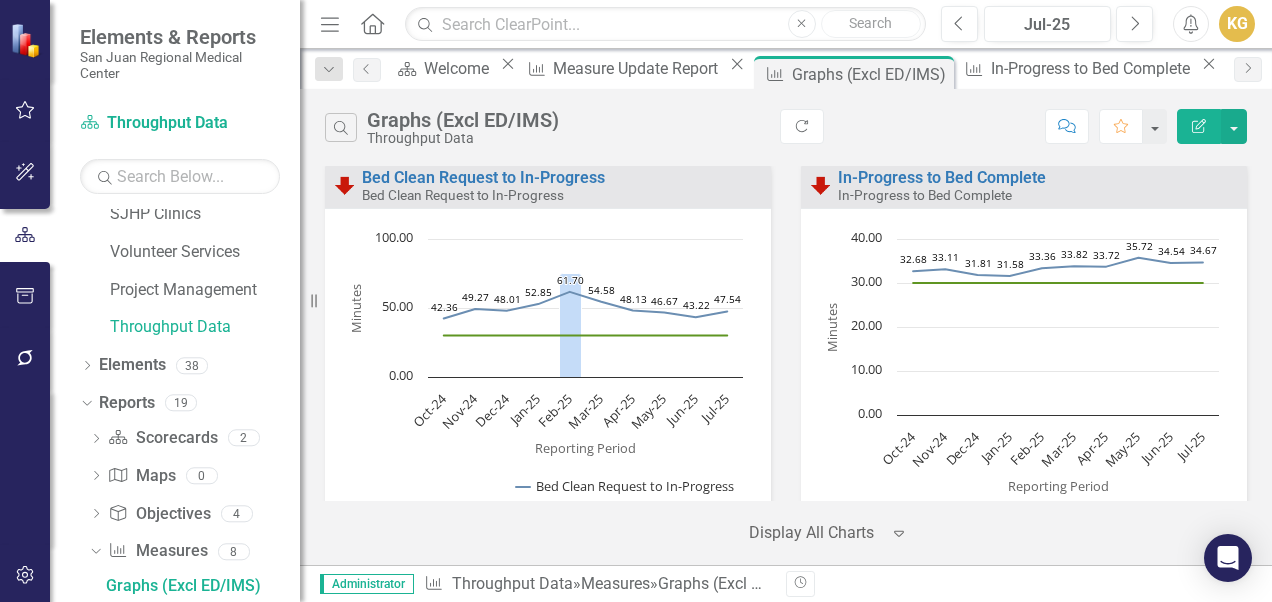 scroll, scrollTop: 7100, scrollLeft: 0, axis: vertical 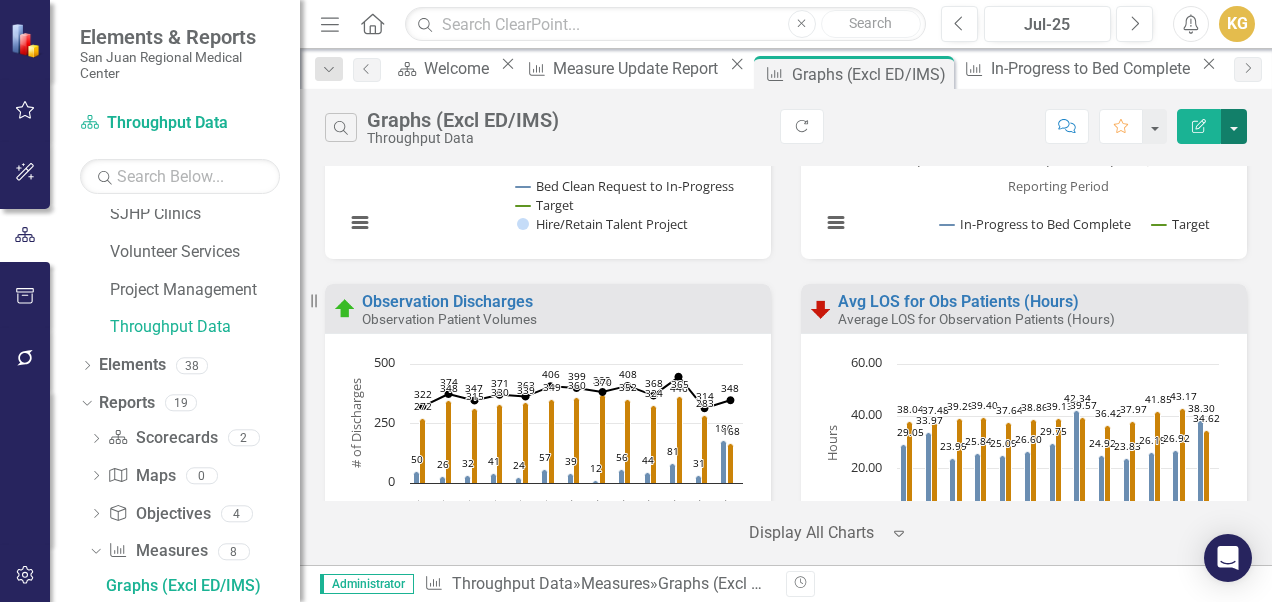 click at bounding box center [1234, 126] 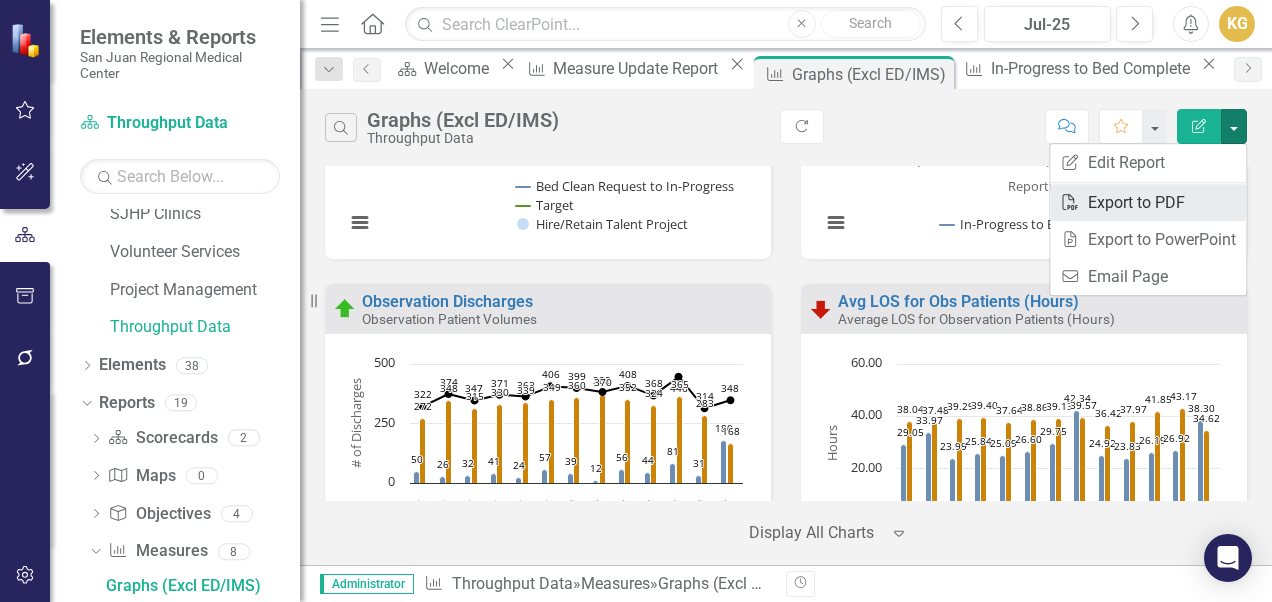 click on "PDF Export to PDF" at bounding box center [1148, 202] 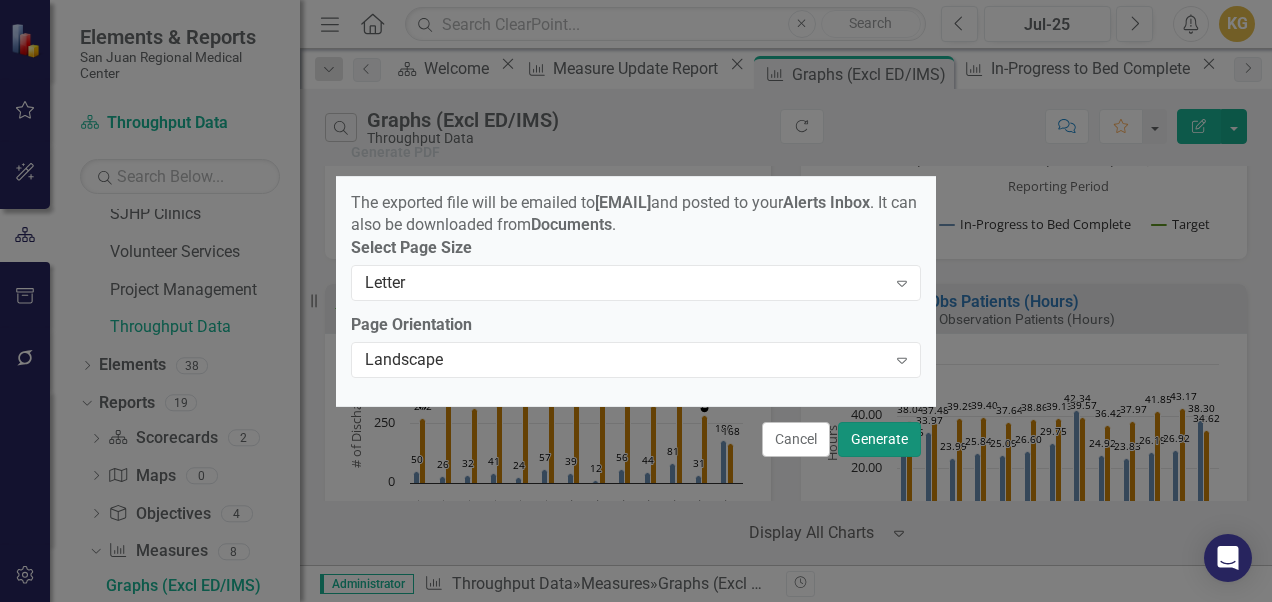 click on "Generate" at bounding box center [879, 439] 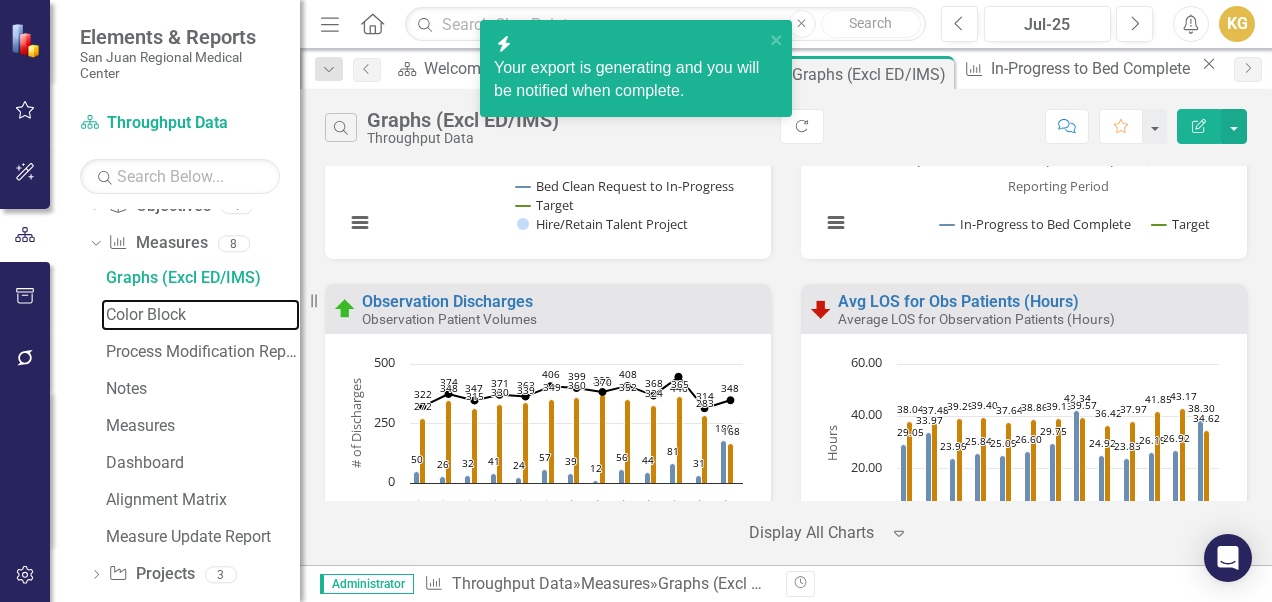 click on "Color Block" at bounding box center [203, 315] 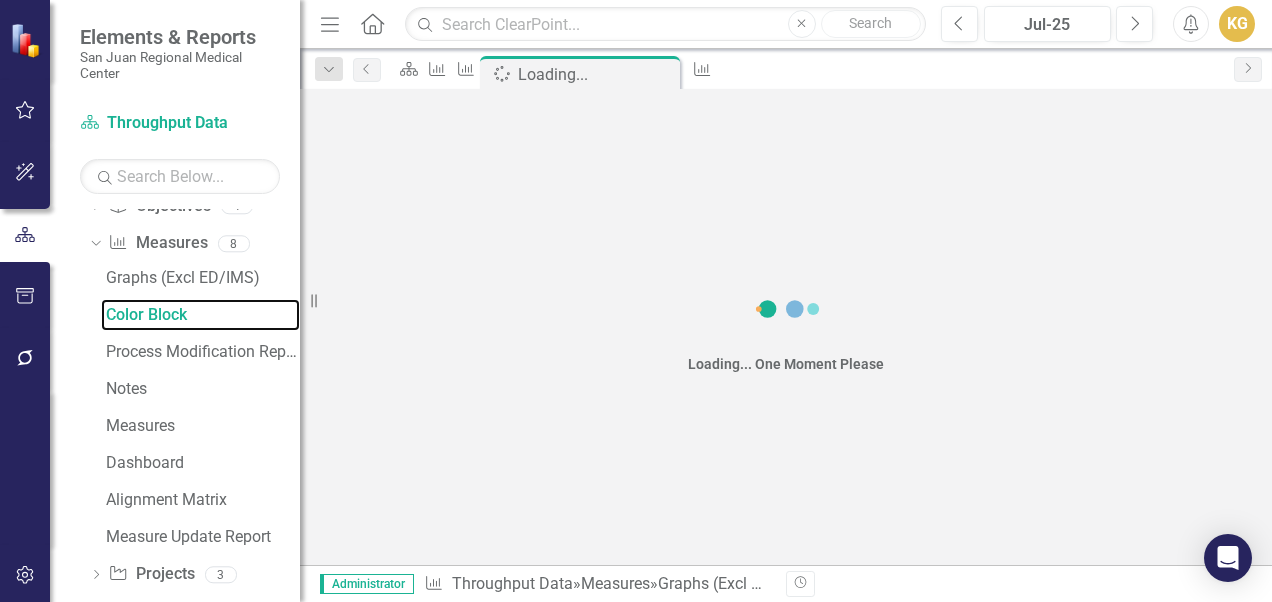 scroll, scrollTop: 1865, scrollLeft: 0, axis: vertical 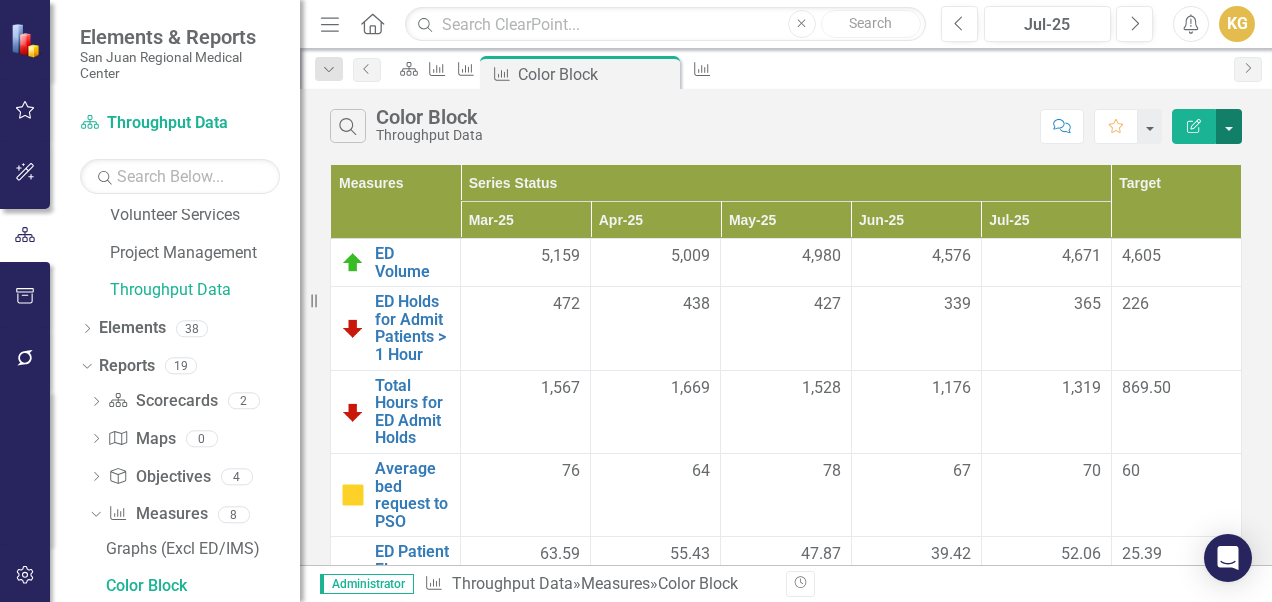 click at bounding box center [1229, 126] 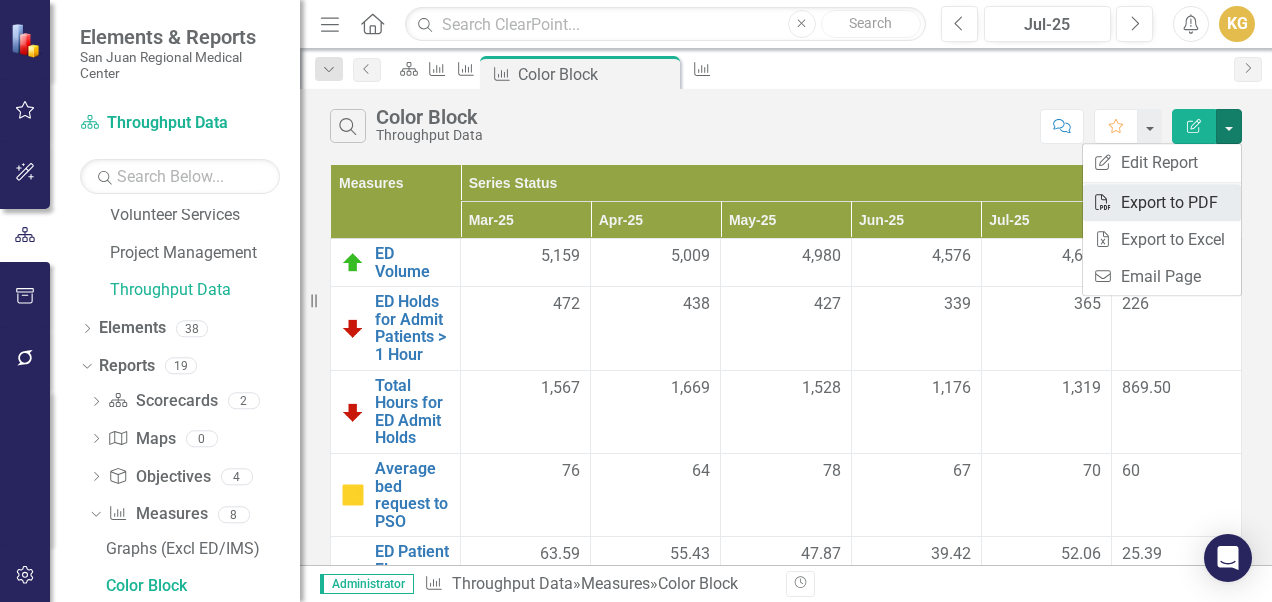 click on "PDF Export to PDF" at bounding box center (1162, 202) 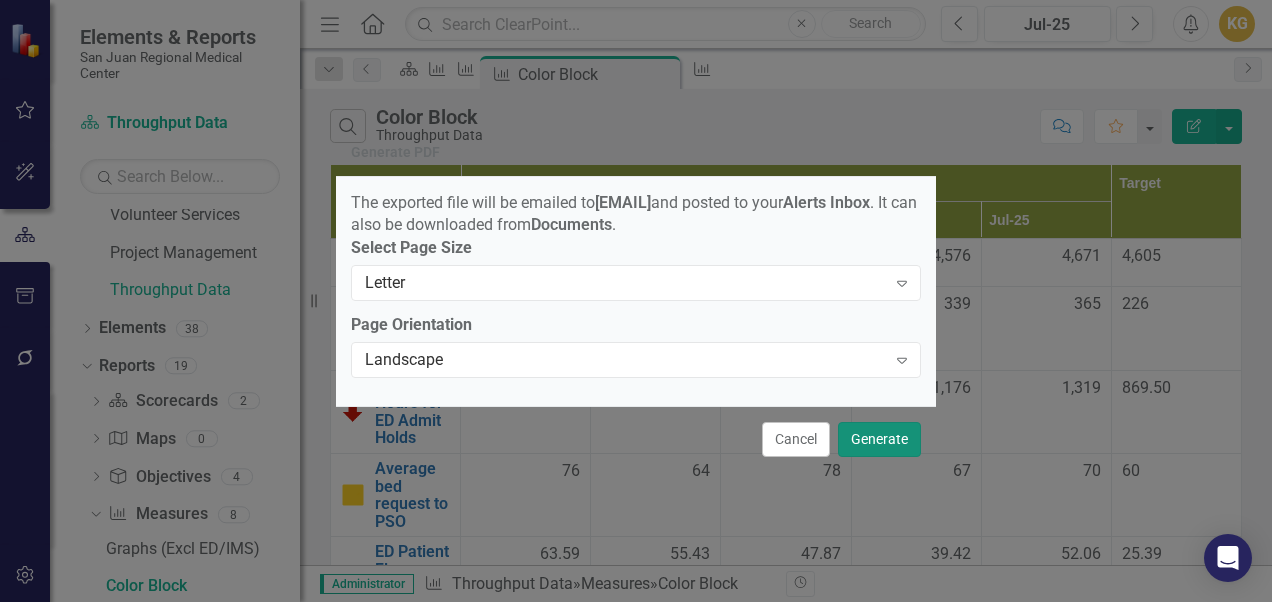 click on "Generate" at bounding box center [879, 439] 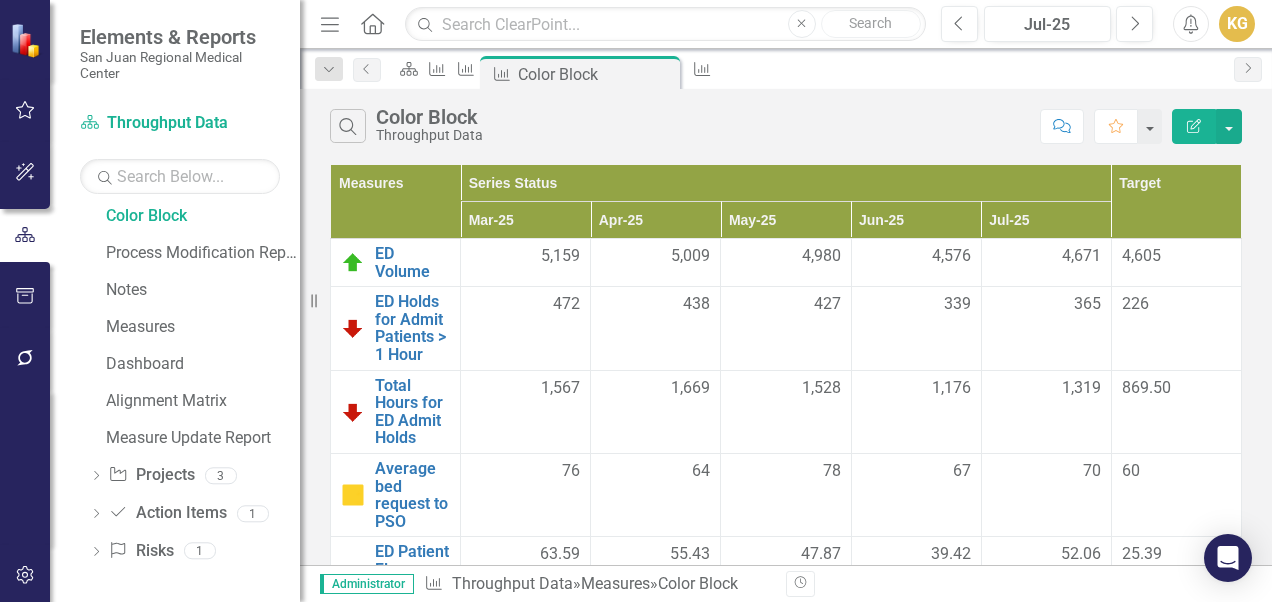 scroll, scrollTop: 2036, scrollLeft: 0, axis: vertical 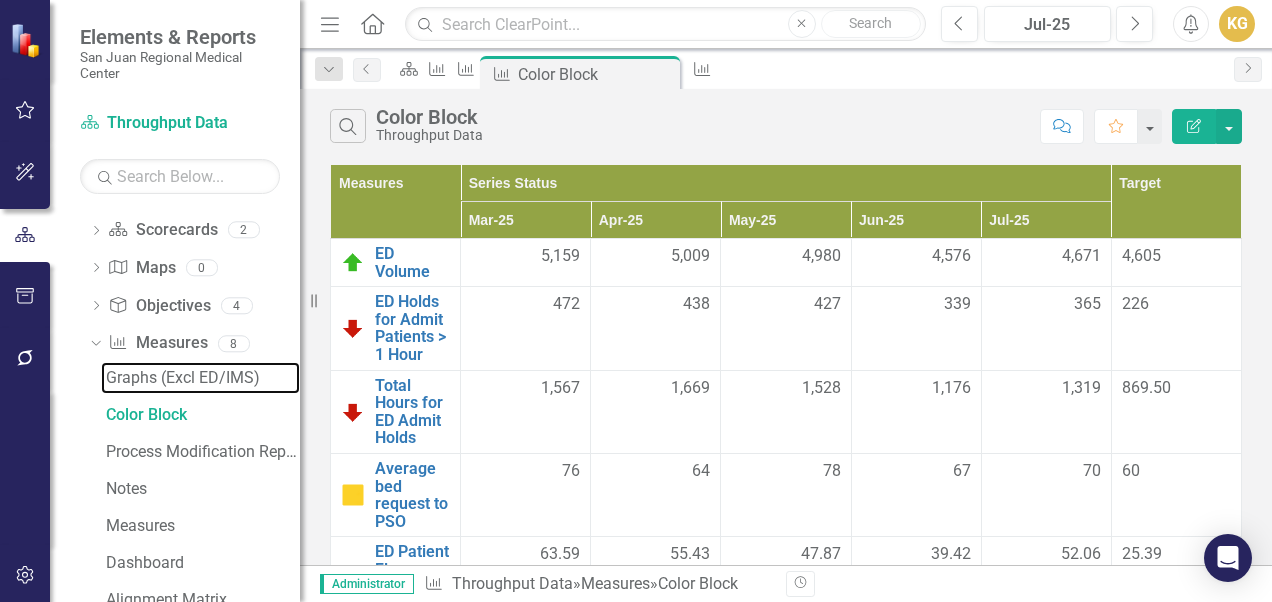 click on "Graphs (Excl ED/IMS)" at bounding box center [203, 378] 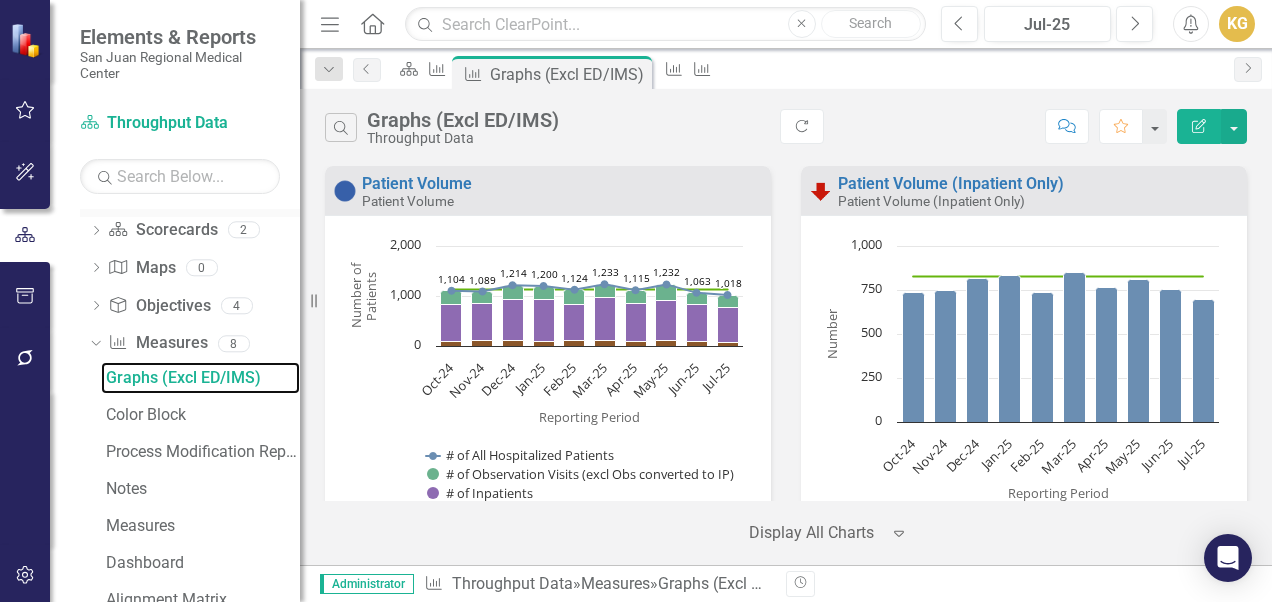 scroll, scrollTop: 1828, scrollLeft: 0, axis: vertical 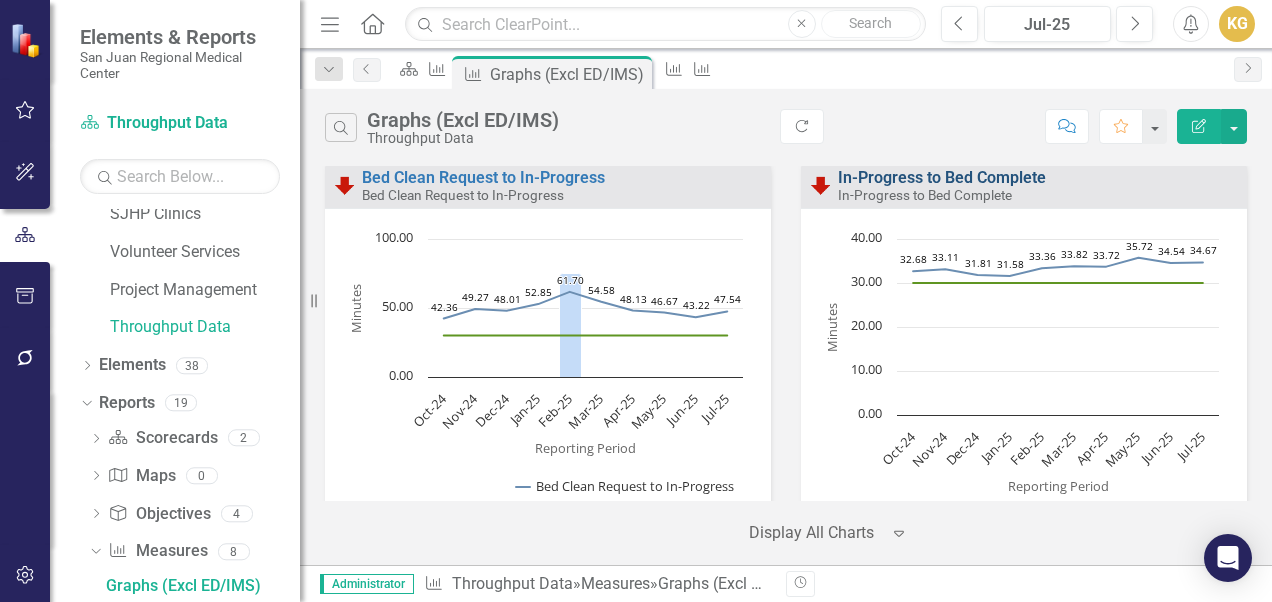 click on "In-Progress to Bed Complete" at bounding box center (942, 177) 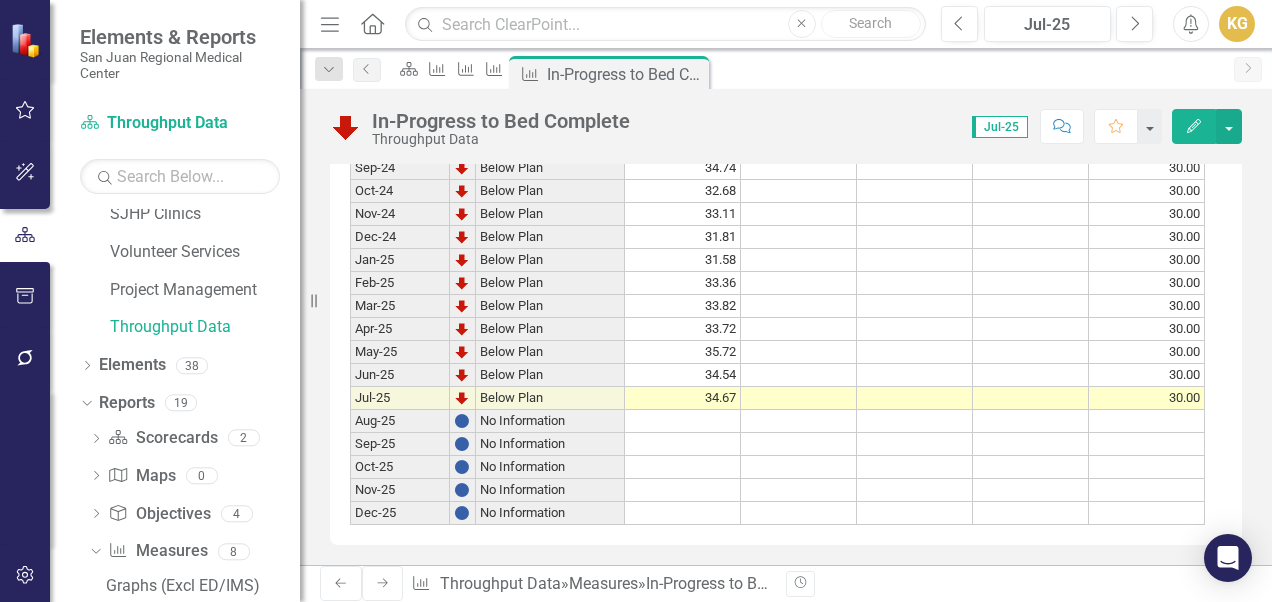 scroll, scrollTop: 1000, scrollLeft: 0, axis: vertical 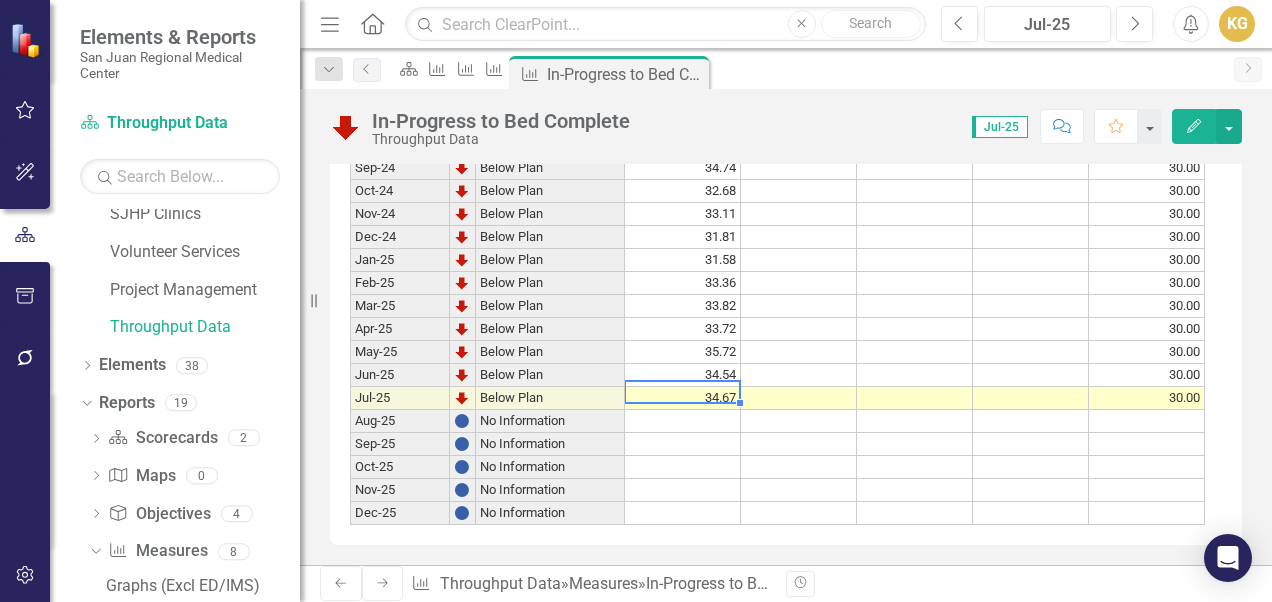 click on "34.67" at bounding box center [683, 398] 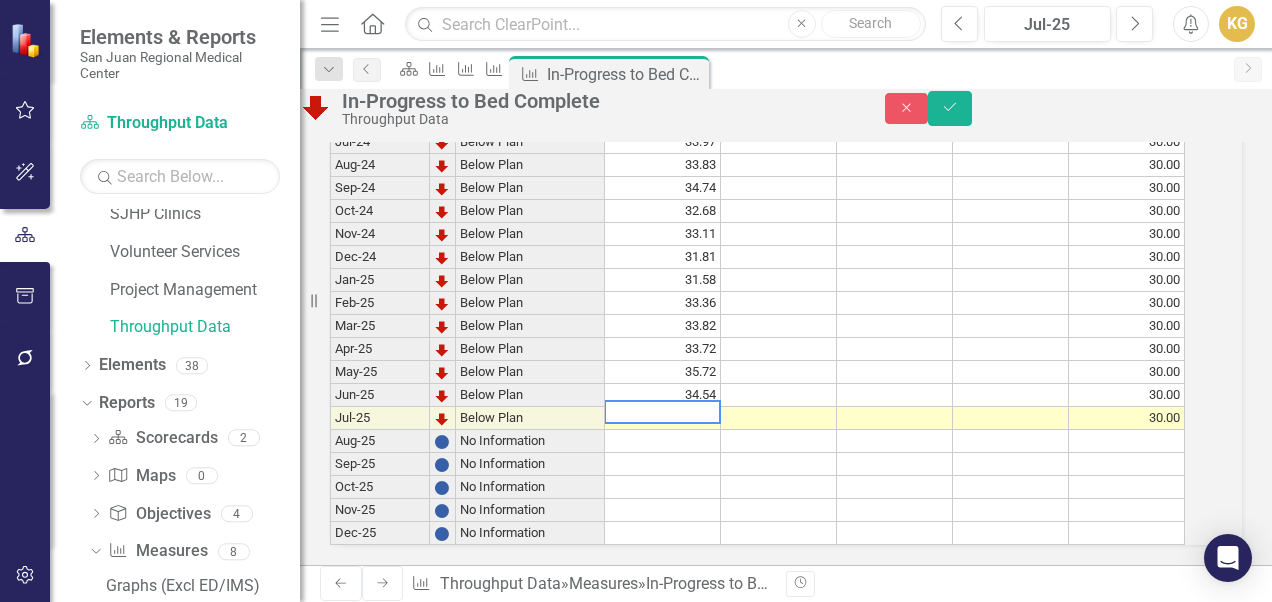 scroll, scrollTop: 1011, scrollLeft: 0, axis: vertical 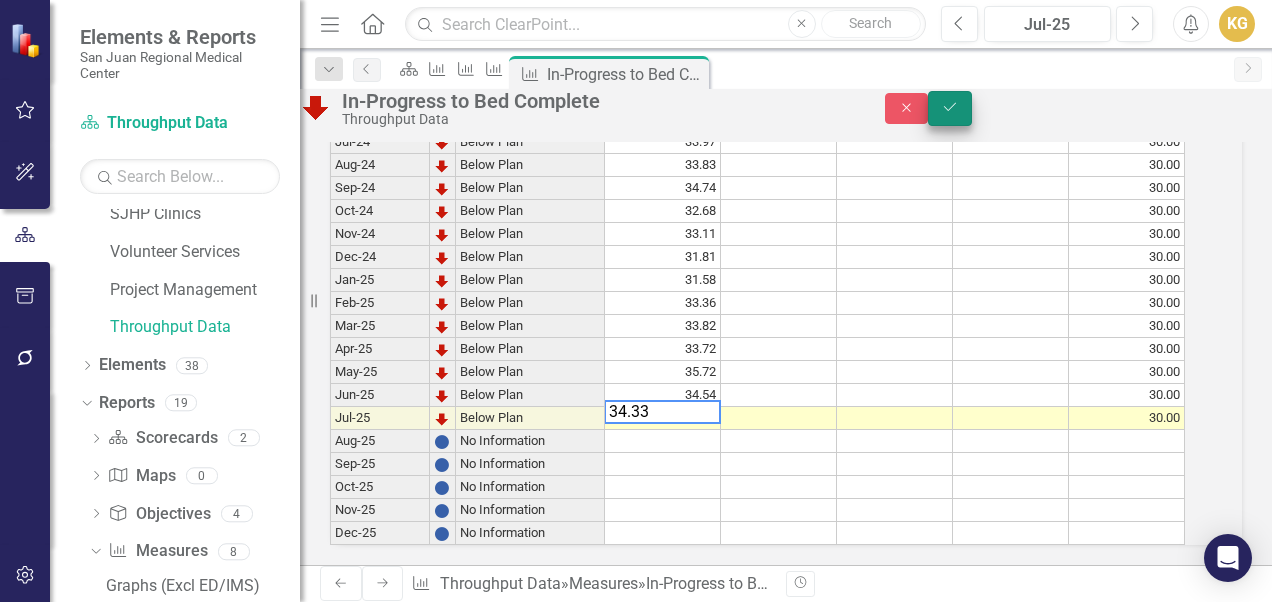 type on "34.33" 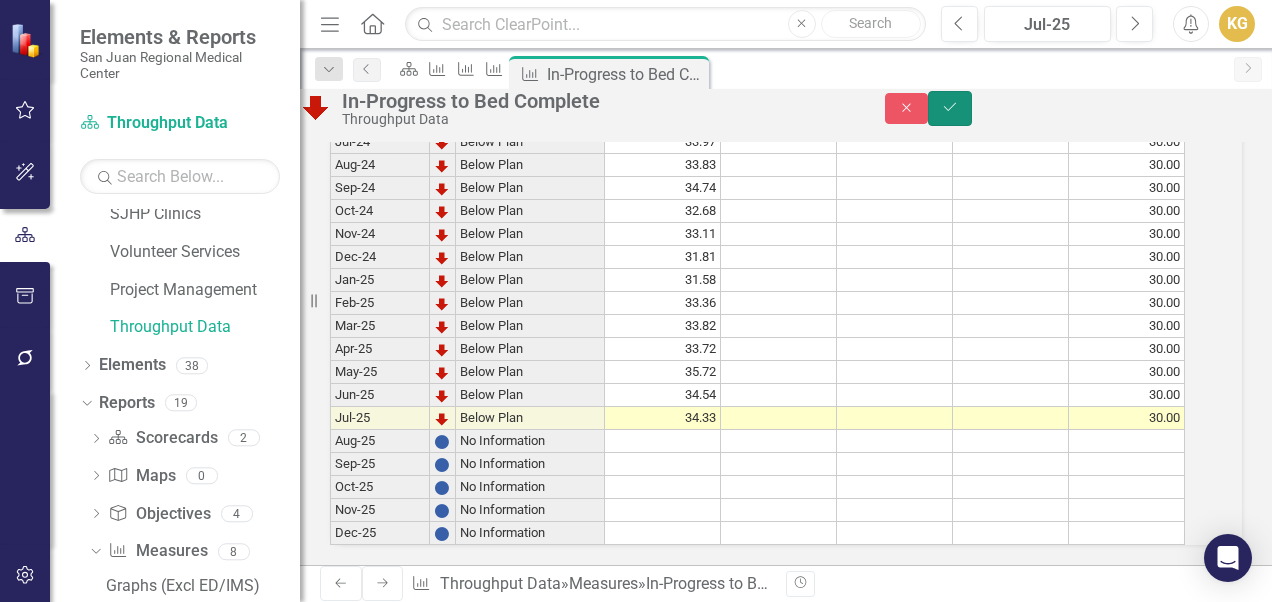 click on "Save" 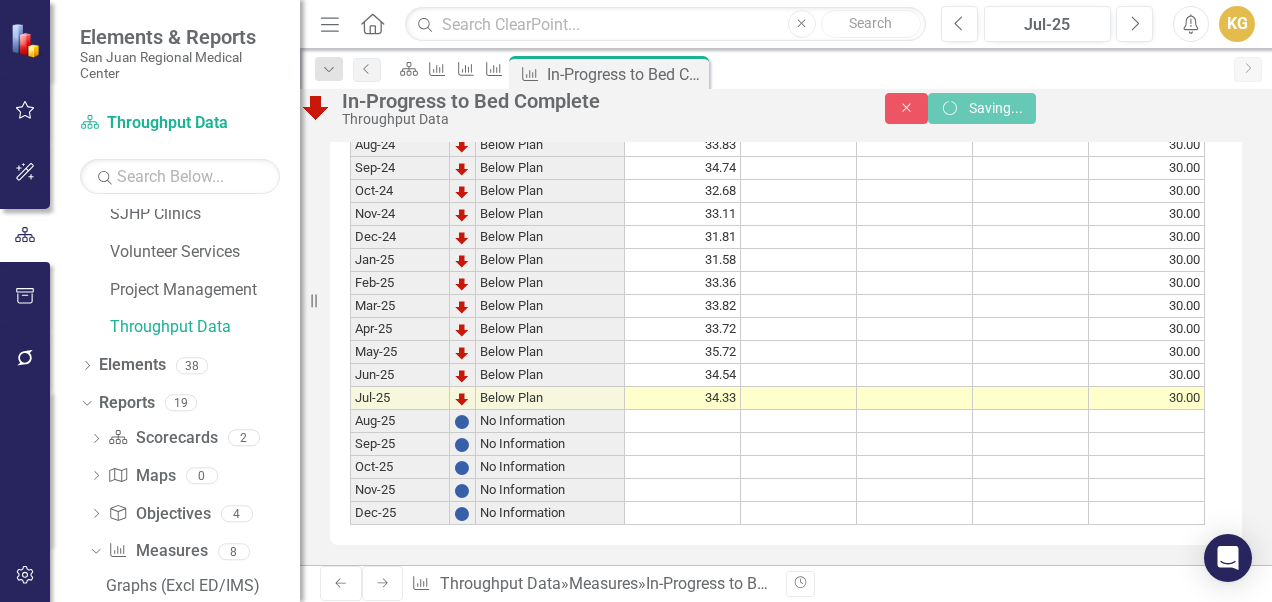 scroll, scrollTop: 1000, scrollLeft: 0, axis: vertical 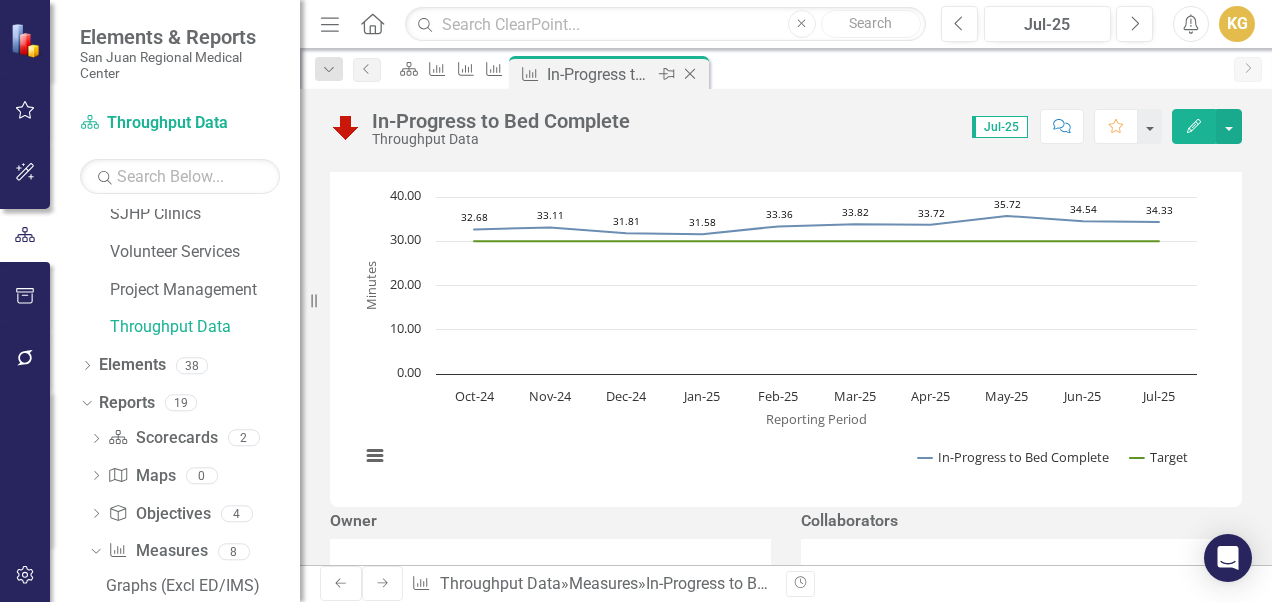 click on "Close" 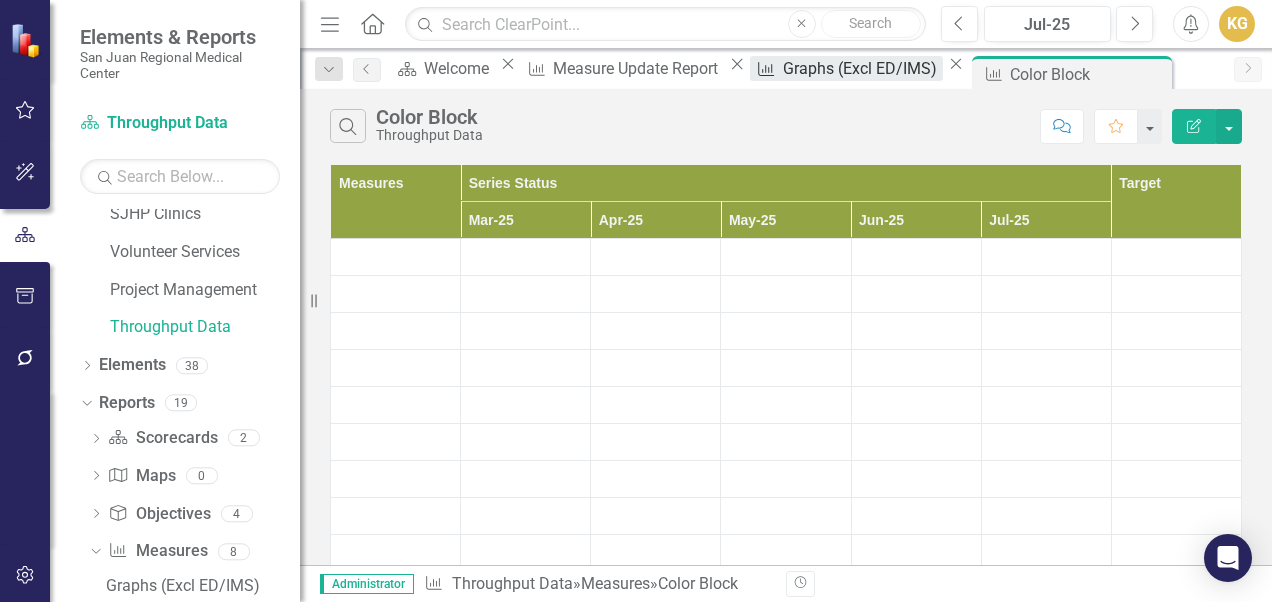 scroll, scrollTop: 1865, scrollLeft: 0, axis: vertical 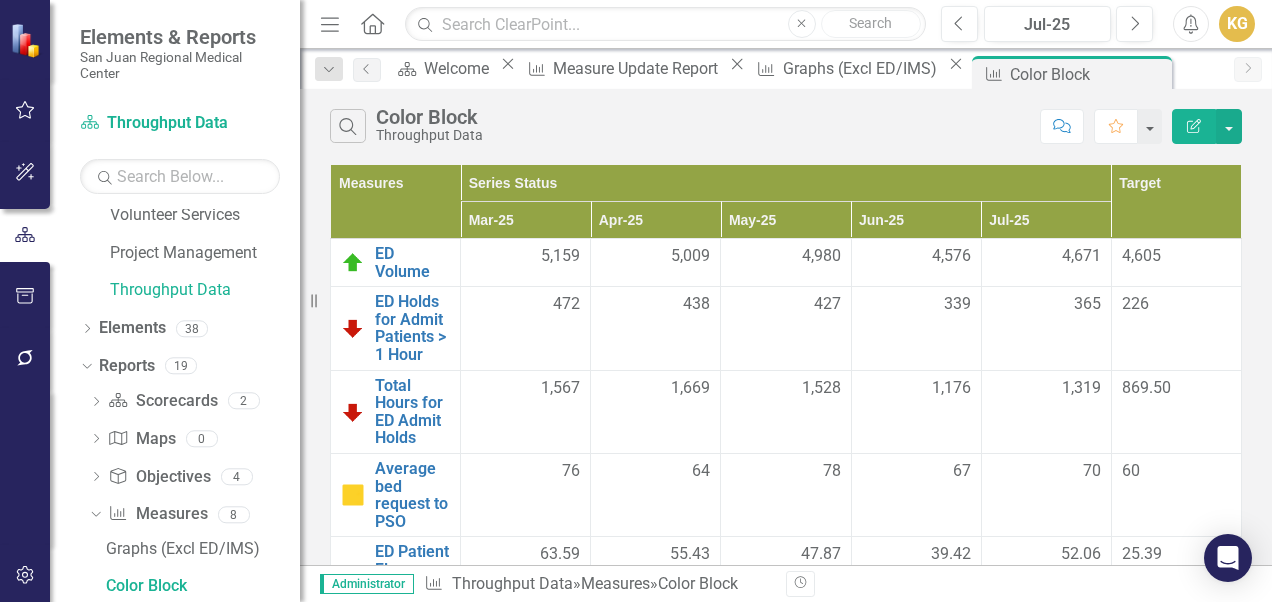 click on "Close" 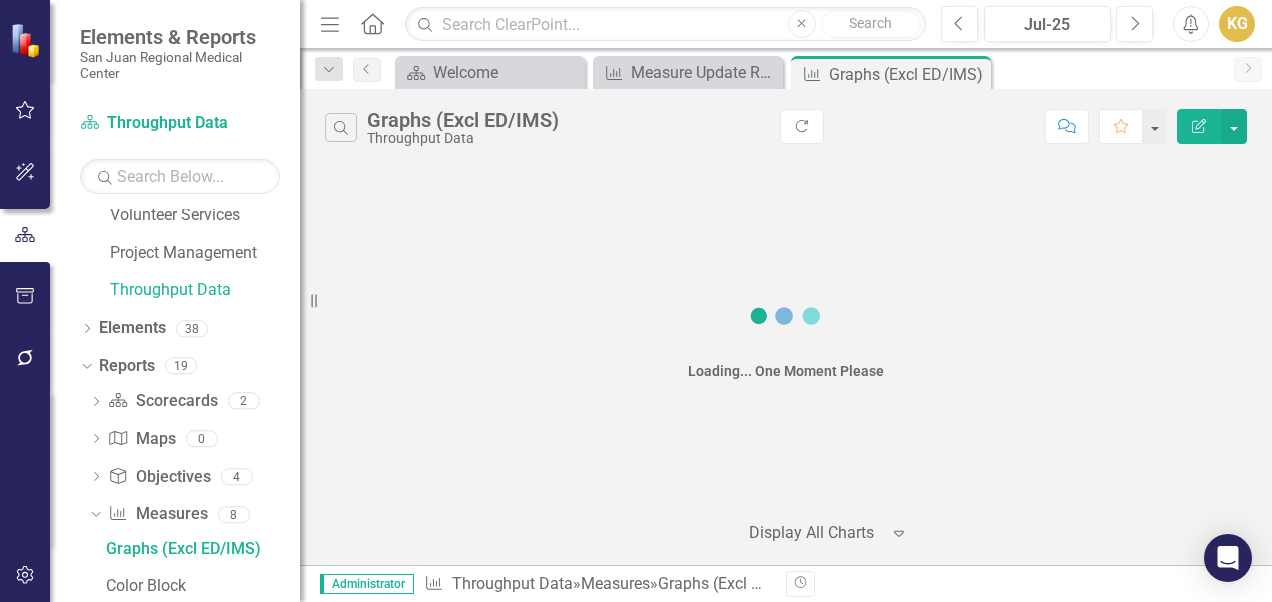 scroll, scrollTop: 1828, scrollLeft: 0, axis: vertical 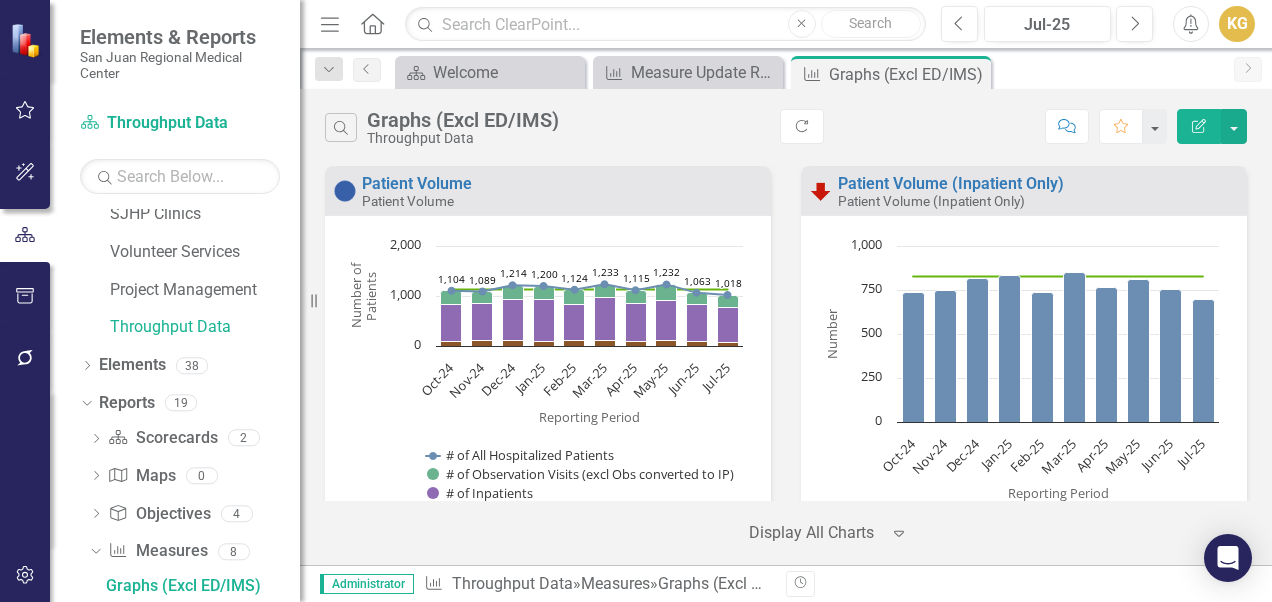 click on "Refresh" 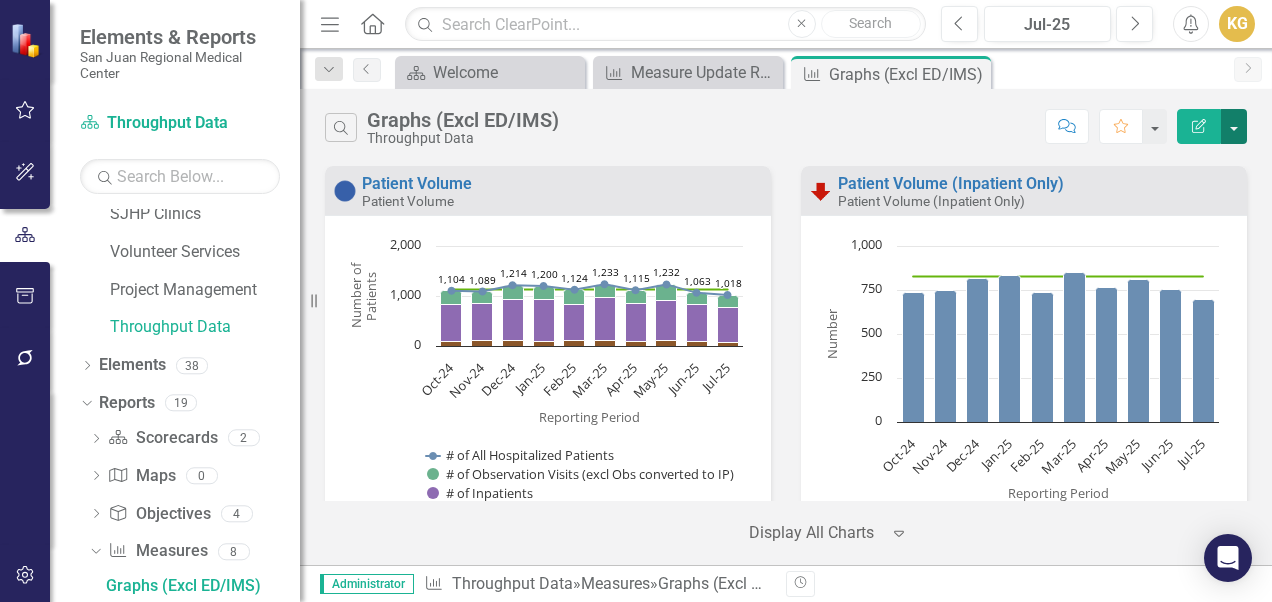 click at bounding box center (1234, 126) 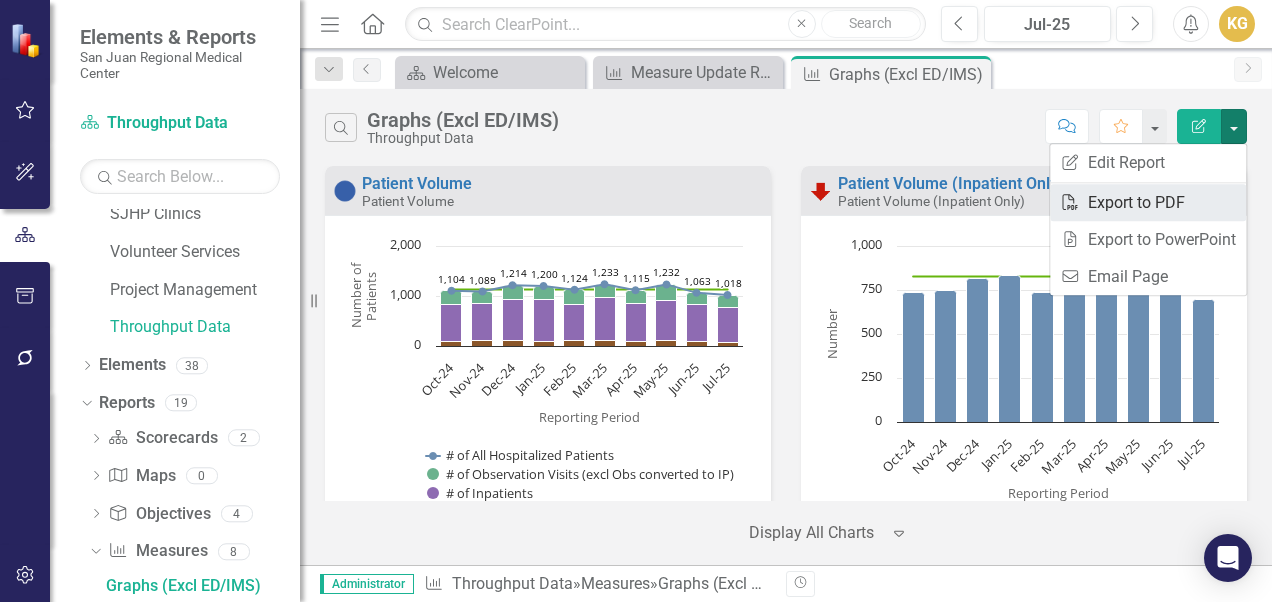 click on "PDF Export to PDF" at bounding box center (1148, 202) 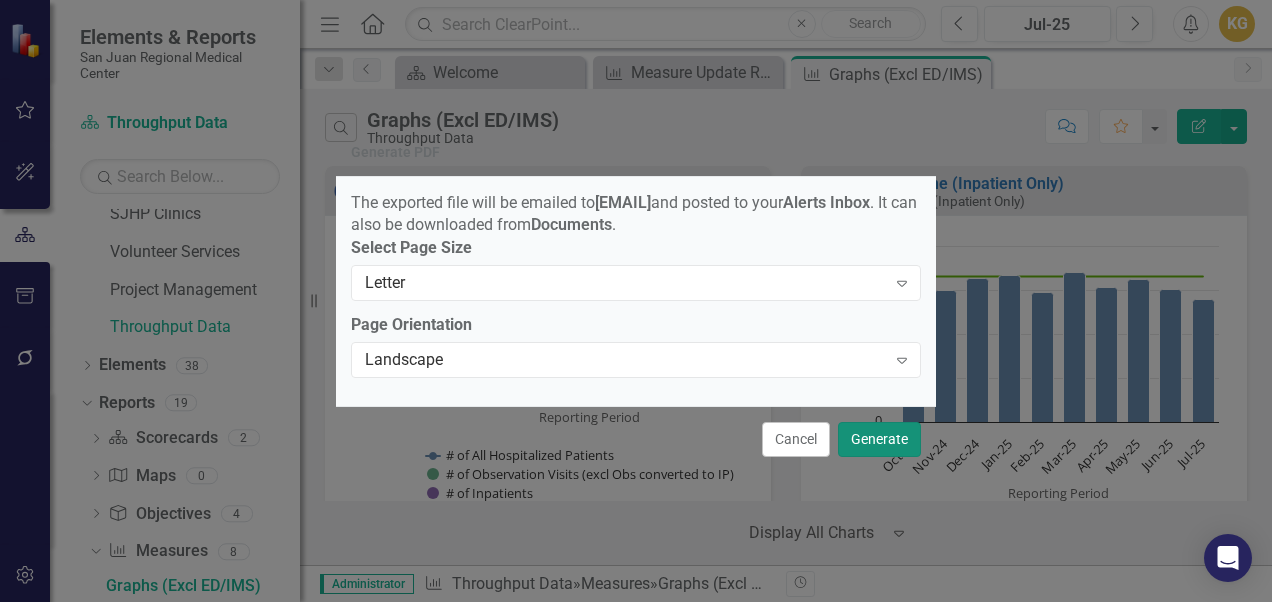 click on "Generate" at bounding box center (879, 439) 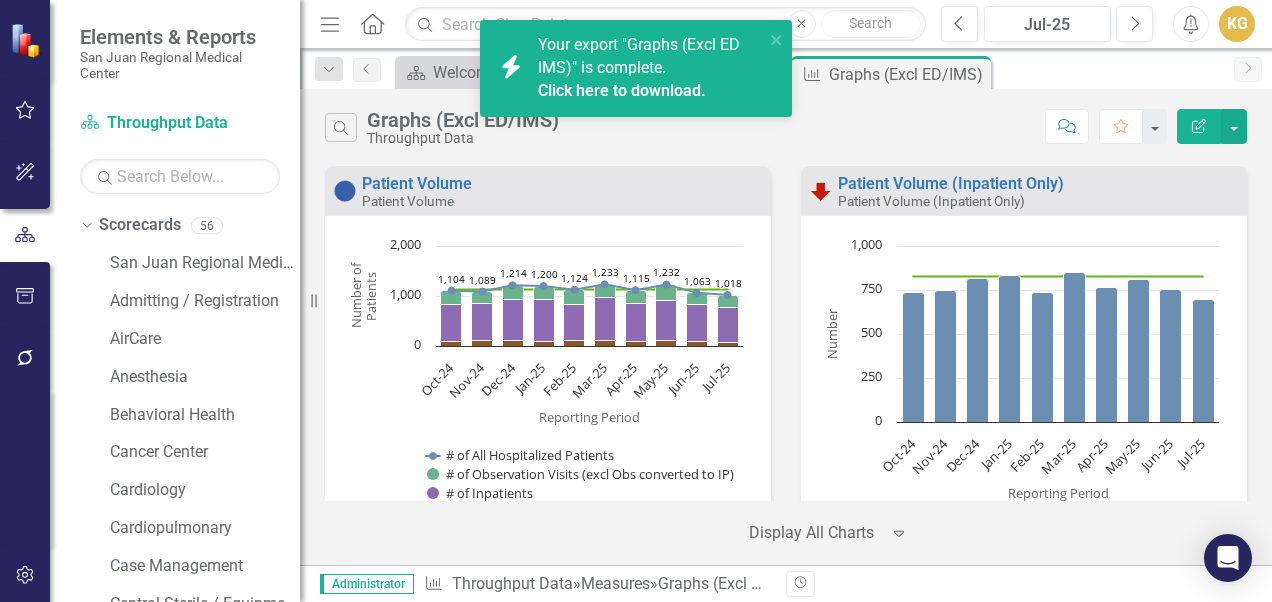 scroll, scrollTop: 0, scrollLeft: 0, axis: both 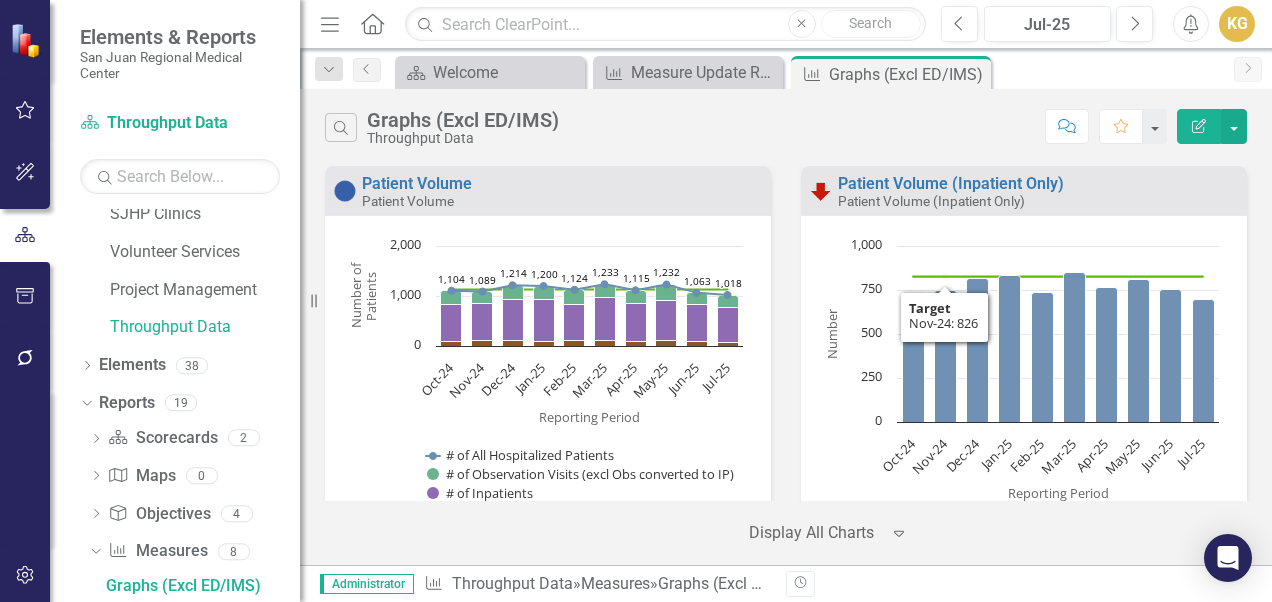 click on "Search Graphs (Excl ED/IMS) Throughput Data Comment Favorite Edit Report" at bounding box center [786, 127] 